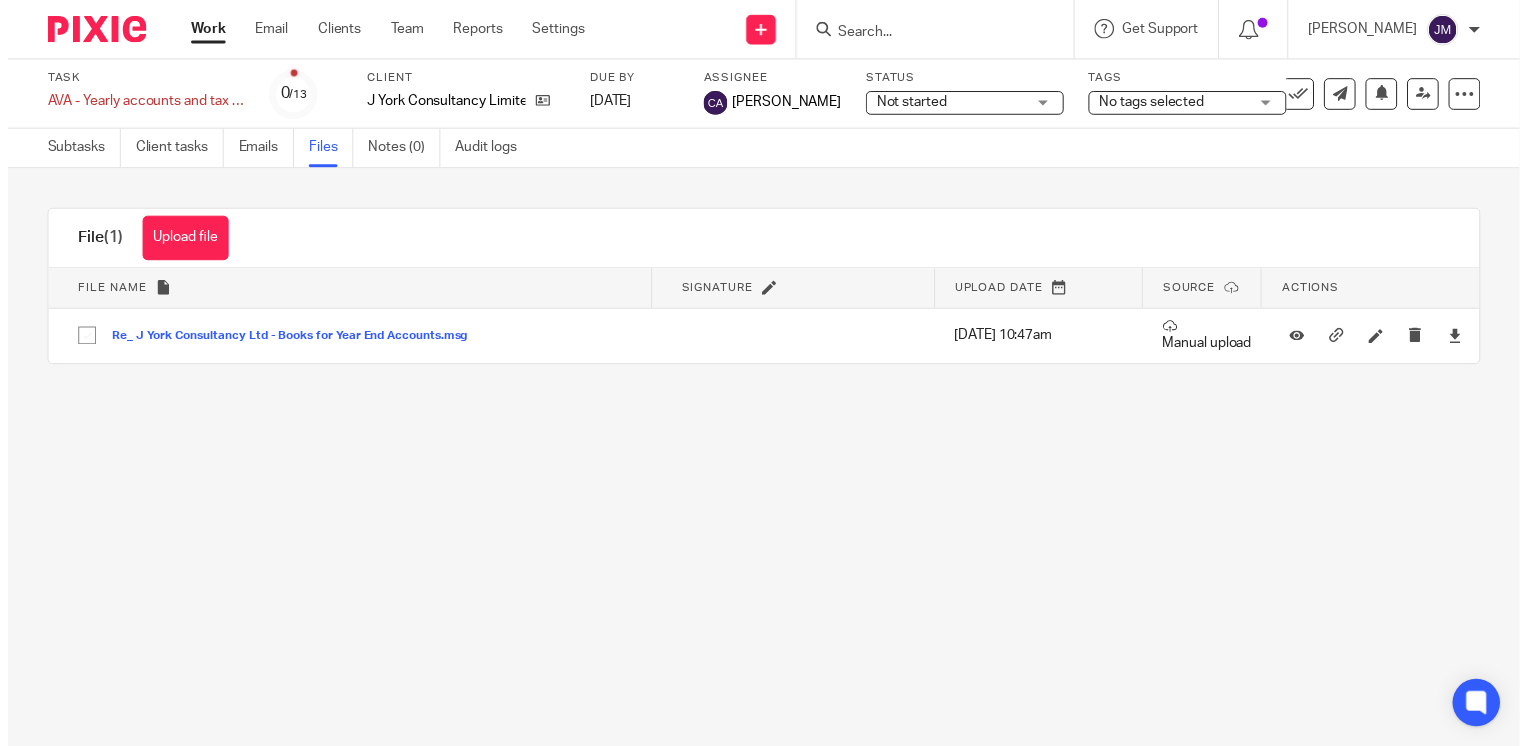 scroll, scrollTop: 0, scrollLeft: 0, axis: both 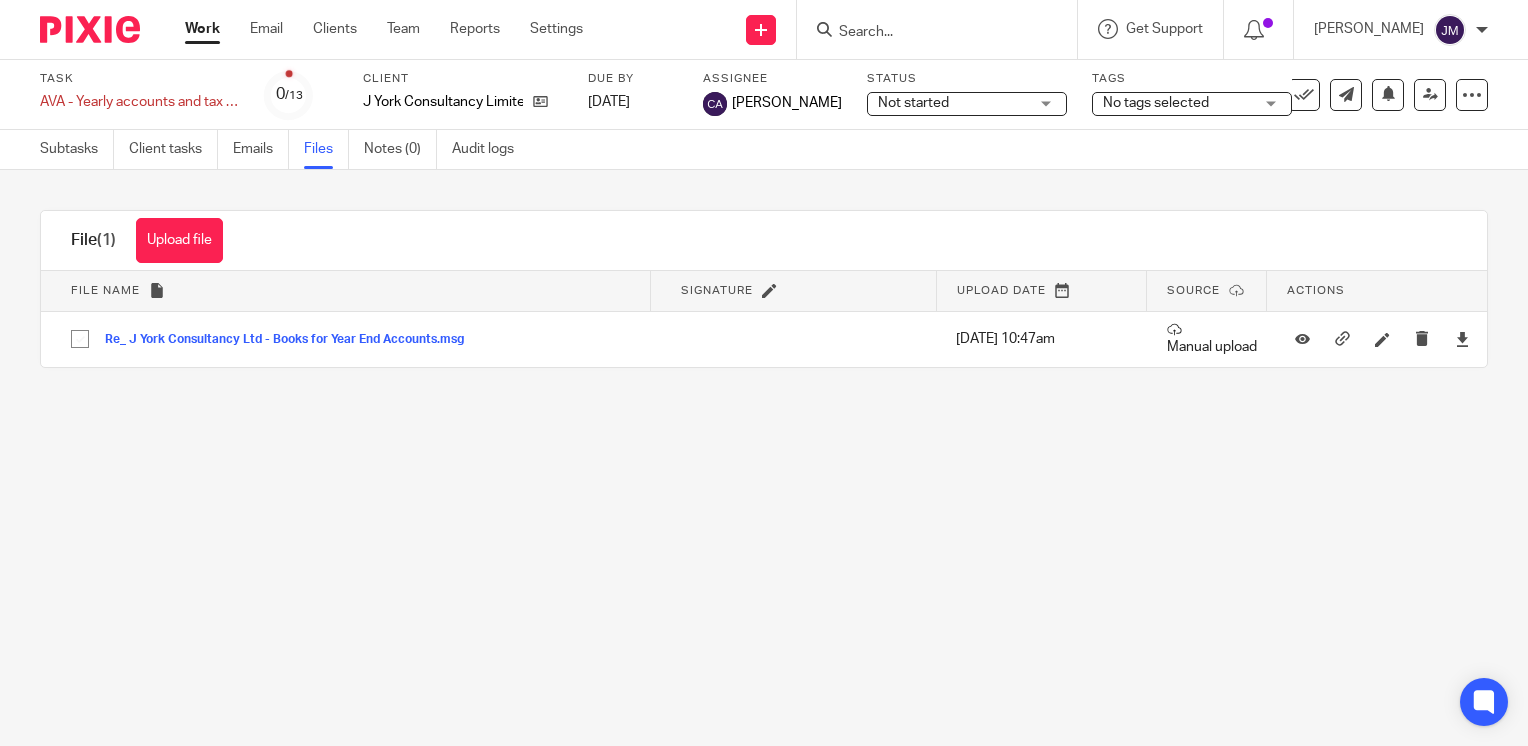 click at bounding box center (927, 33) 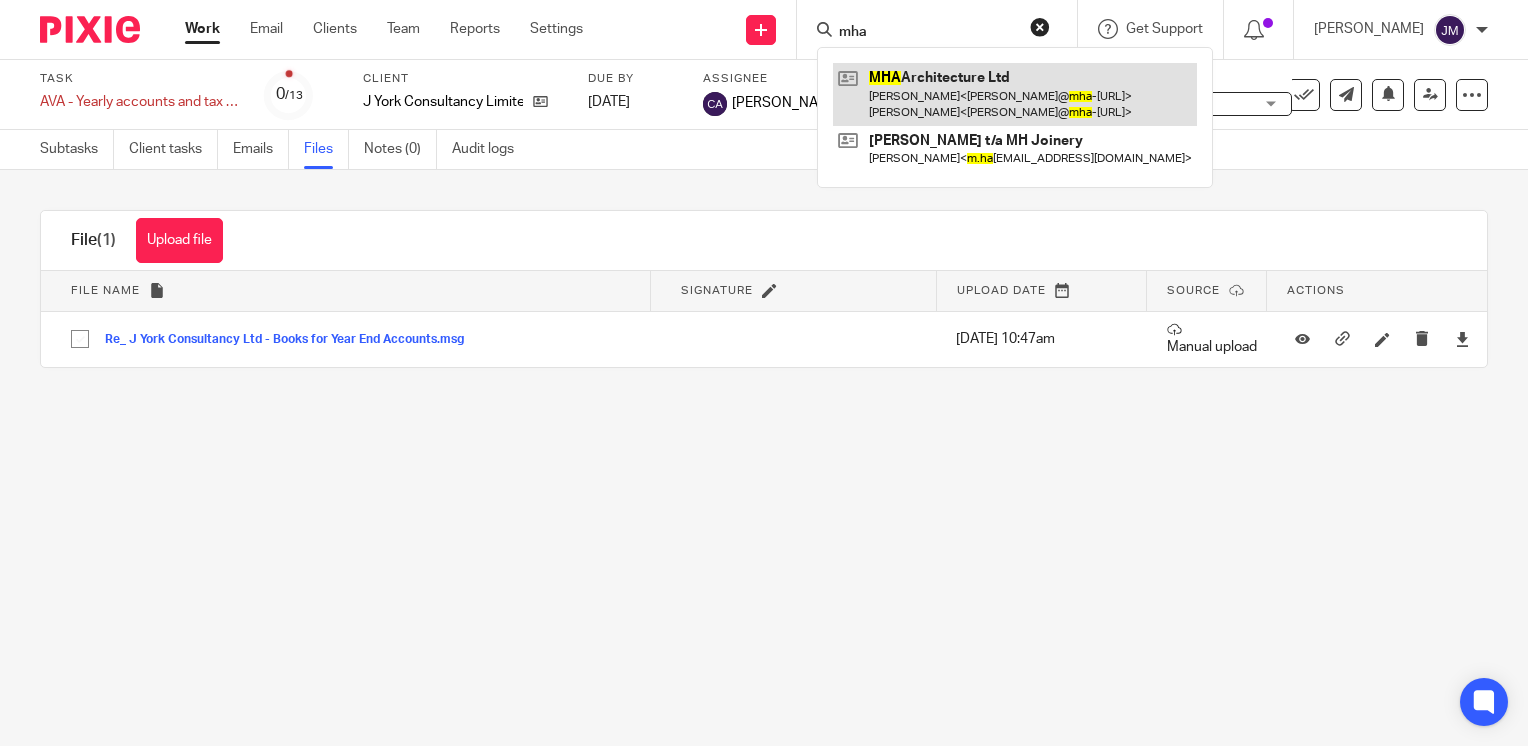 type on "mha" 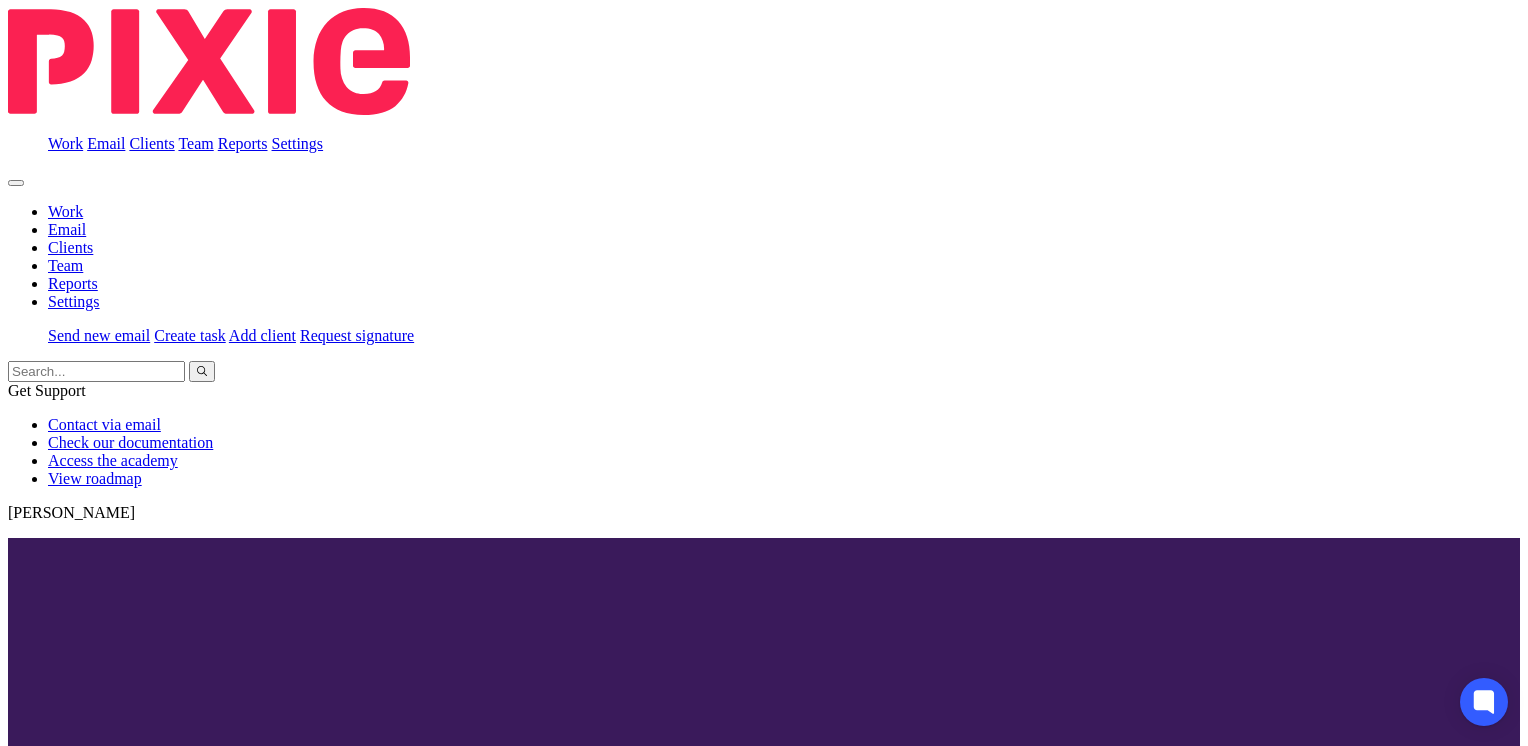 scroll, scrollTop: 0, scrollLeft: 0, axis: both 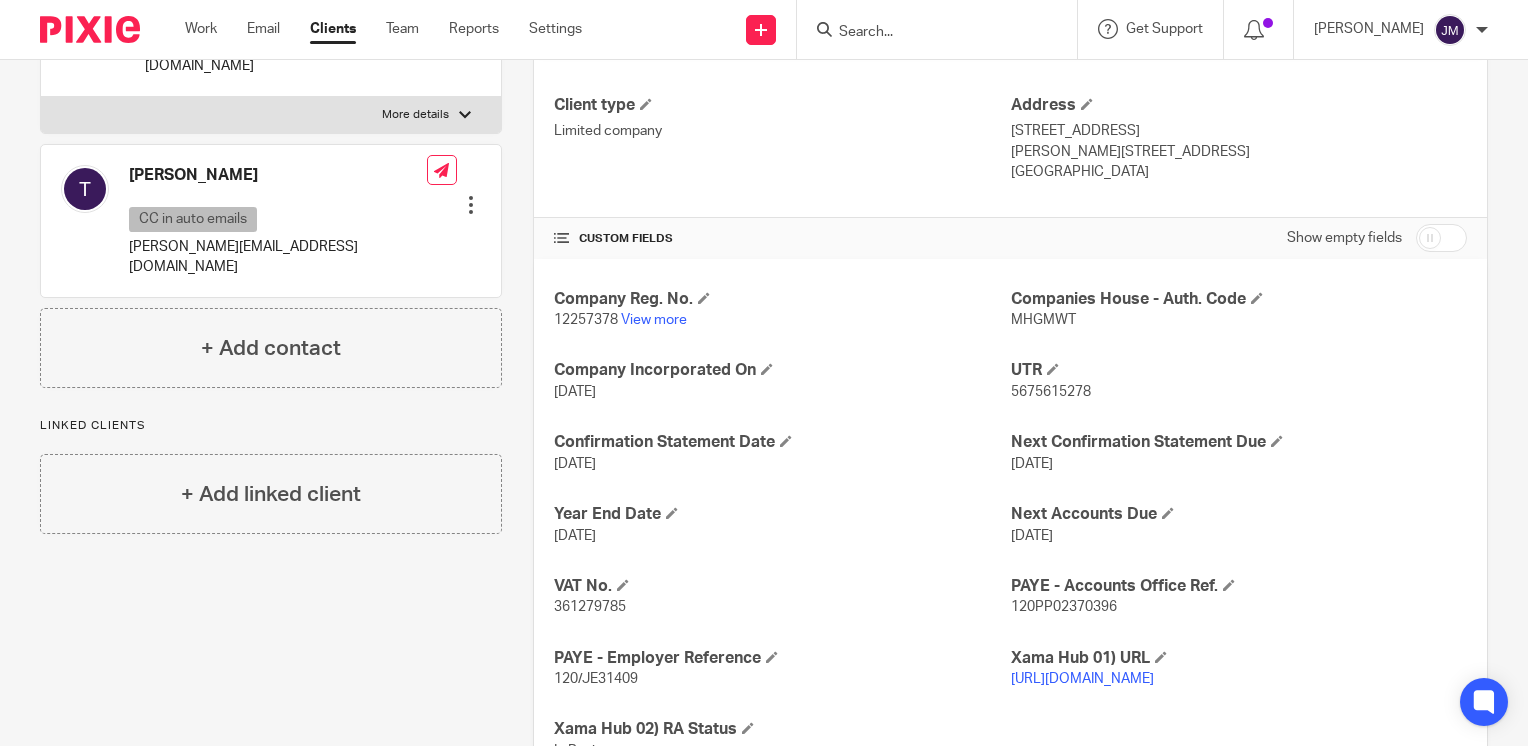 click on "361279785" at bounding box center [590, 607] 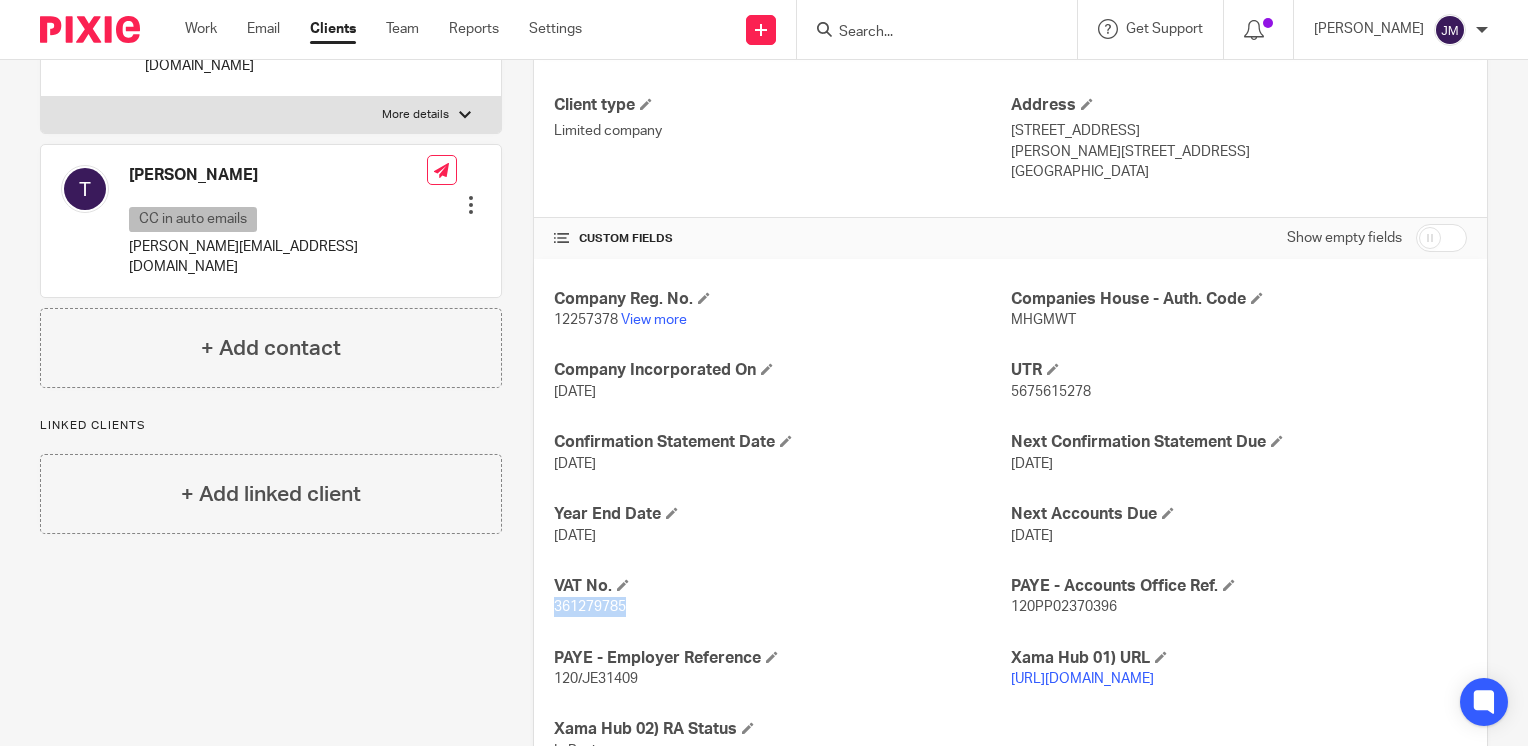 copy on "361279785" 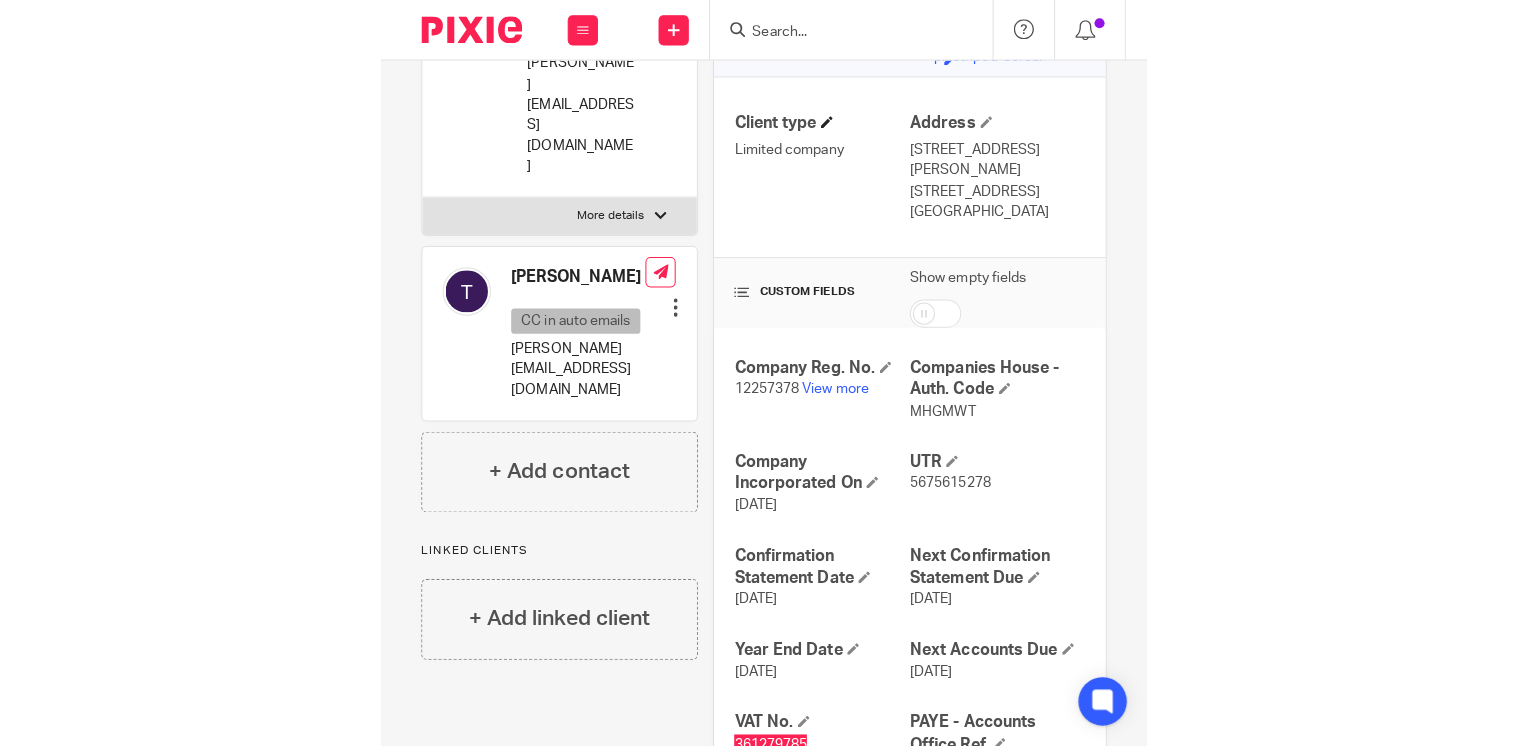 scroll, scrollTop: 0, scrollLeft: 0, axis: both 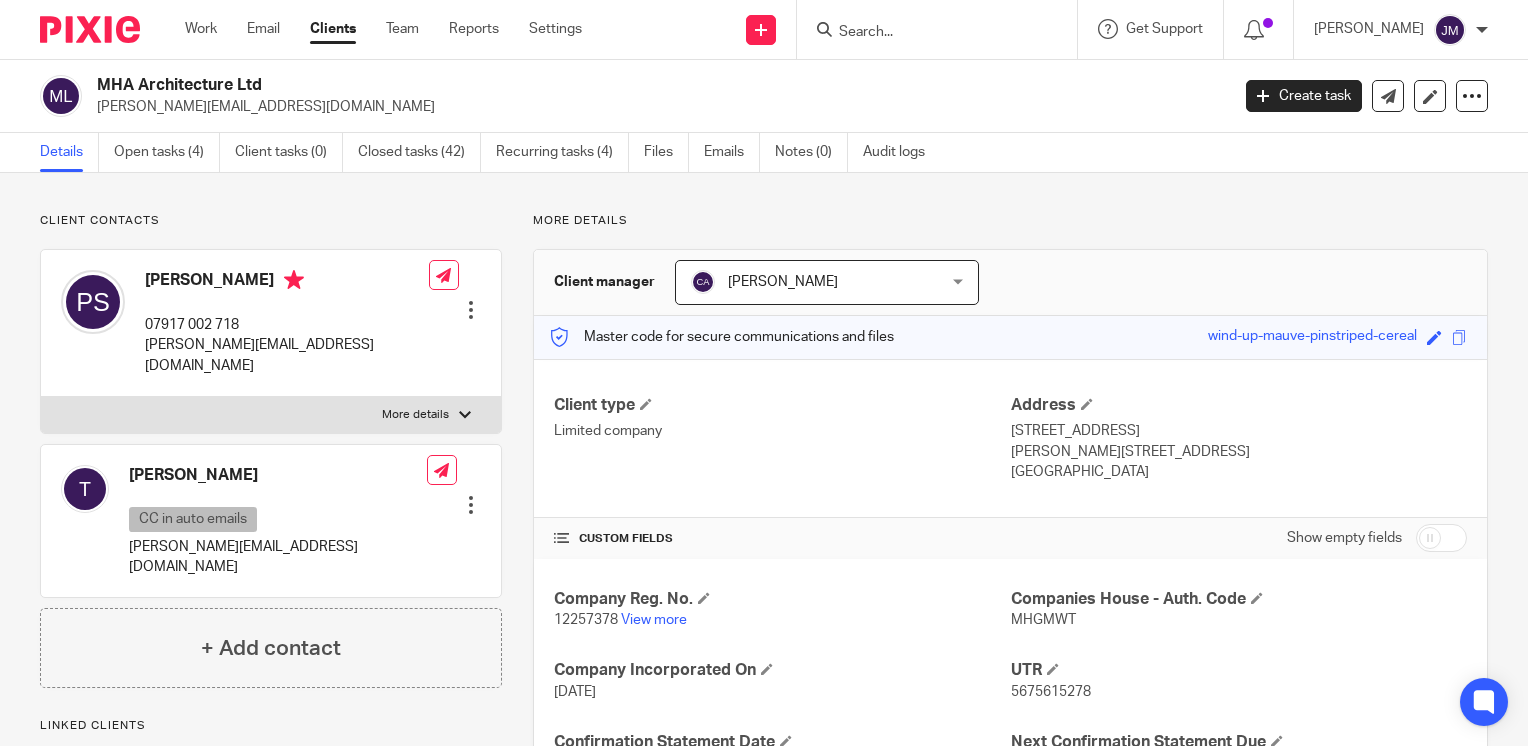 click at bounding box center (943, 29) 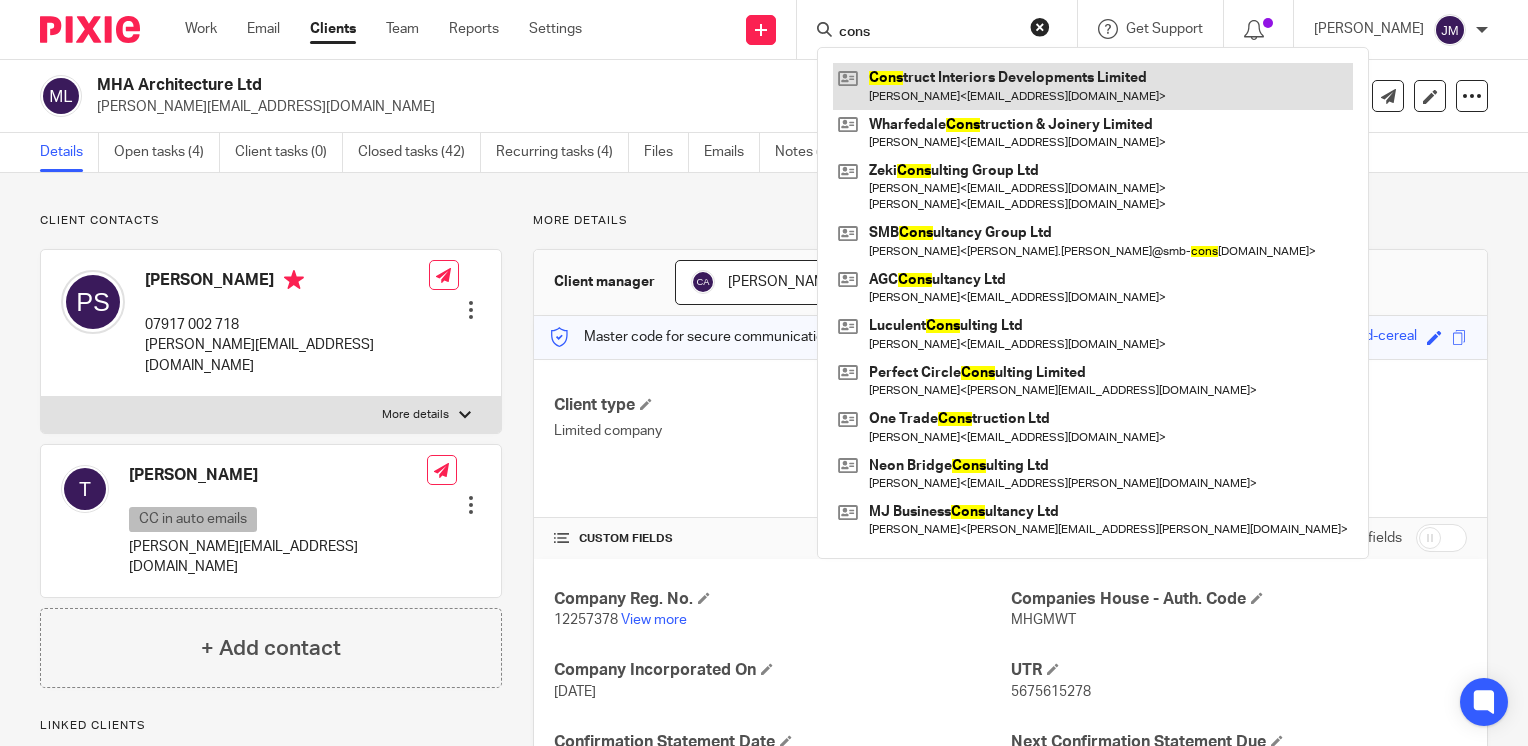 type on "cons" 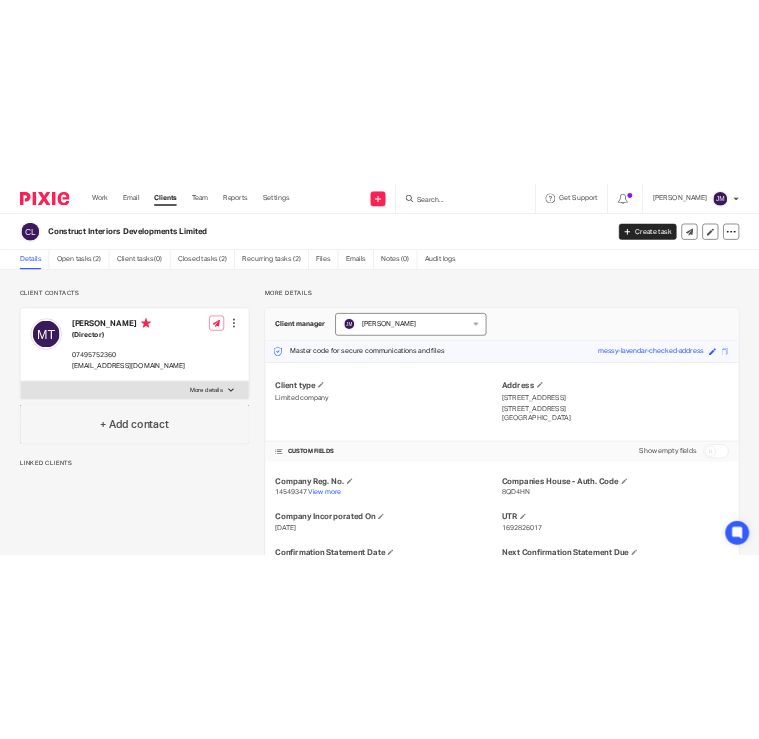scroll, scrollTop: 0, scrollLeft: 0, axis: both 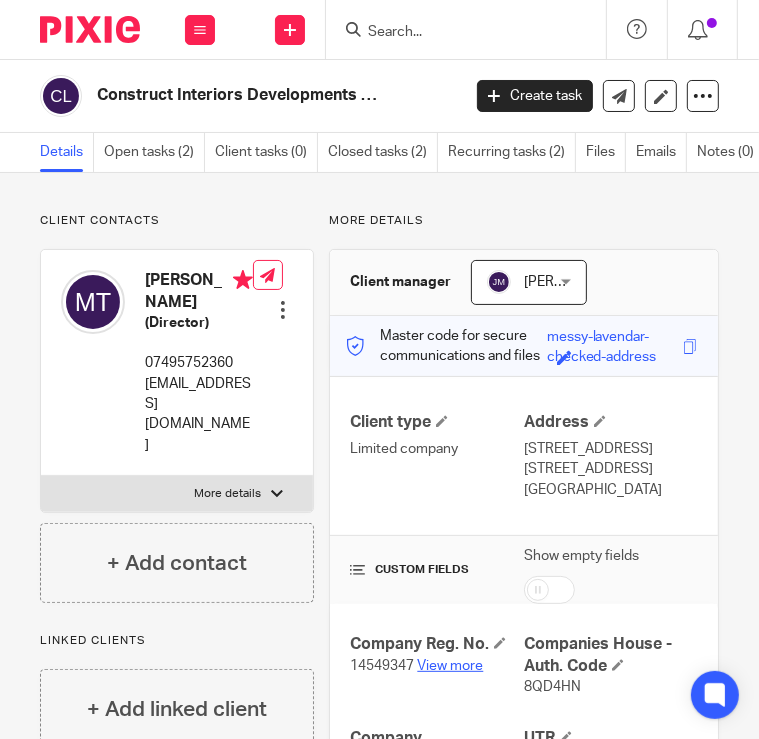click on "View more" at bounding box center (450, 666) 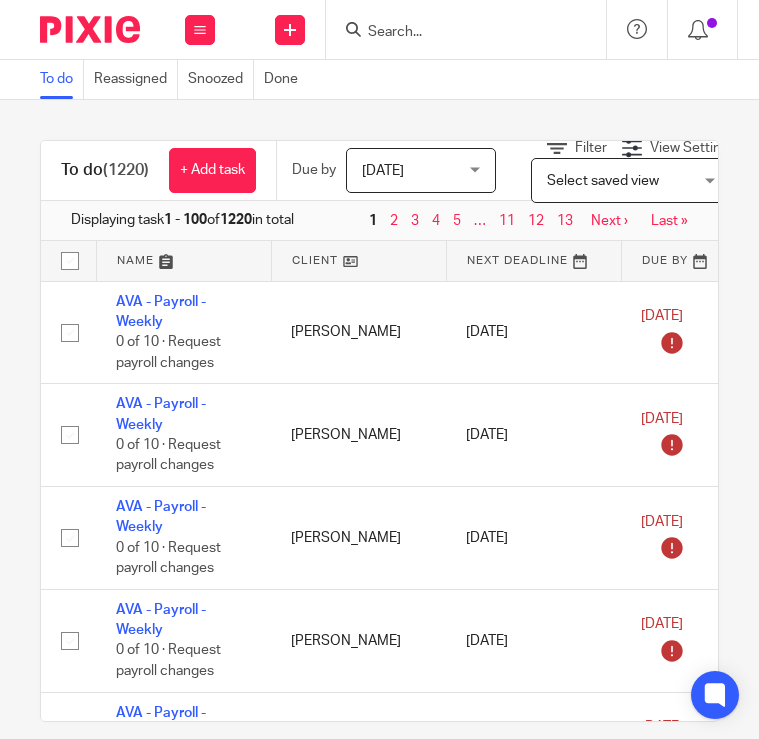 click at bounding box center (456, 33) 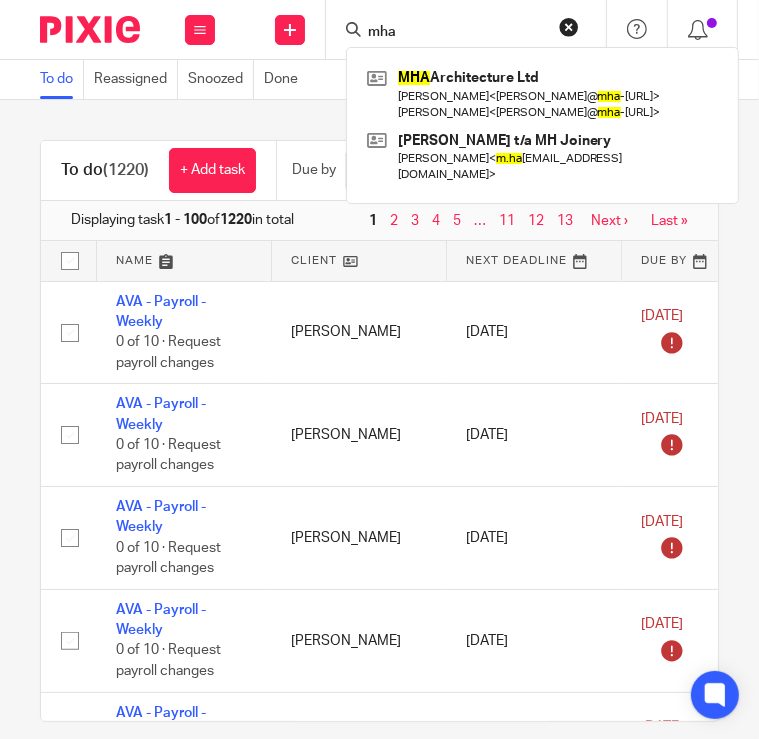 type on "mha" 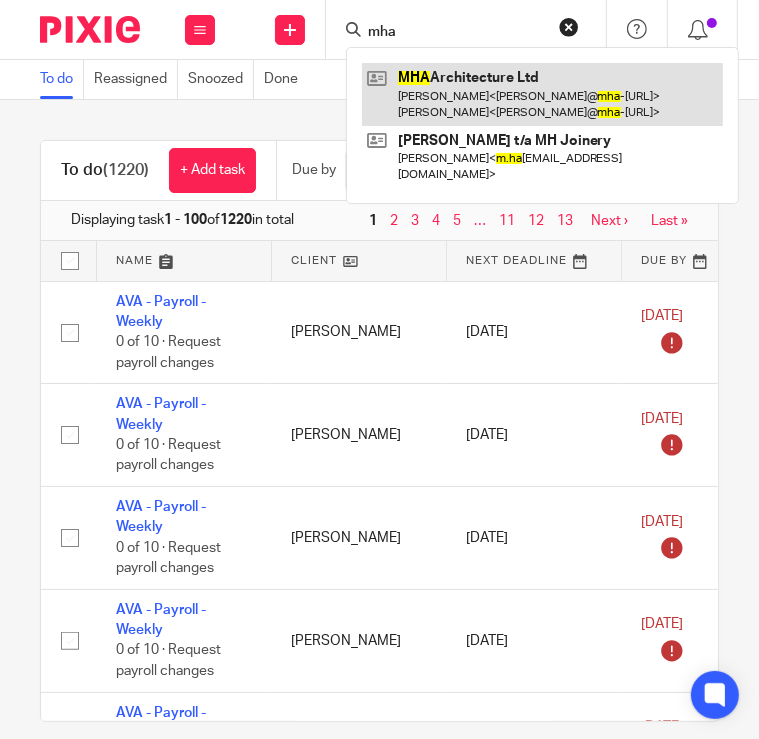 click at bounding box center (542, 94) 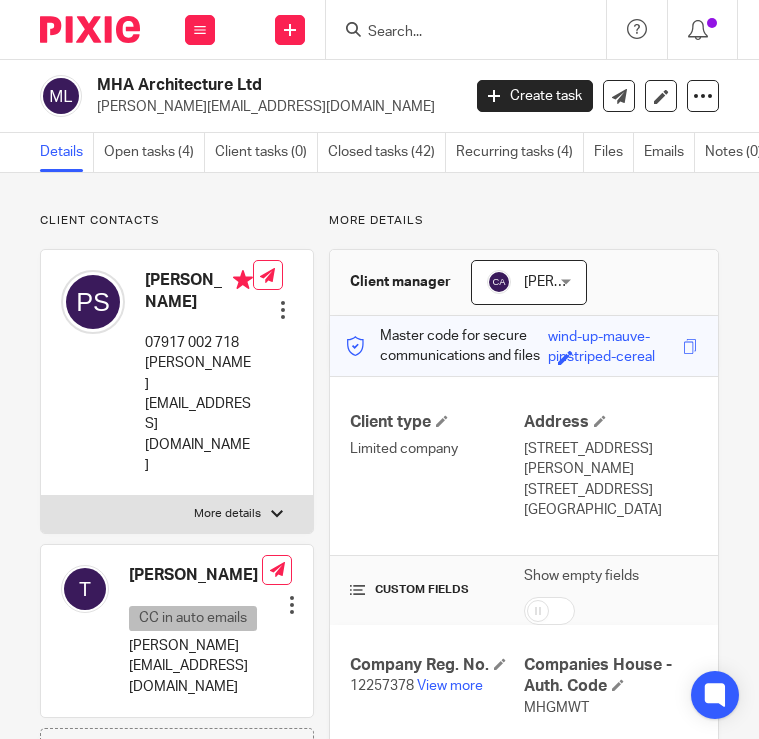 scroll, scrollTop: 0, scrollLeft: 0, axis: both 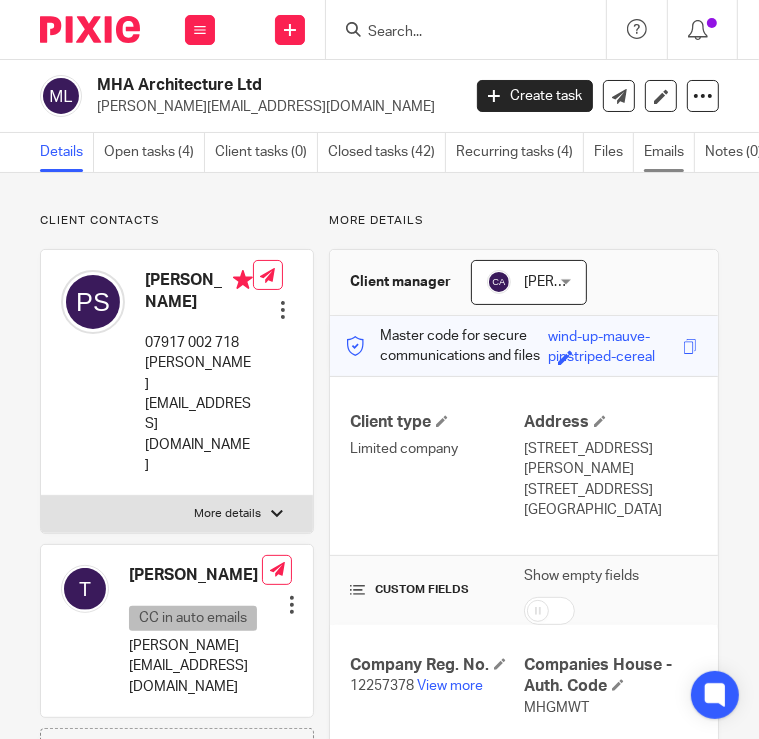 click on "Emails" at bounding box center [669, 152] 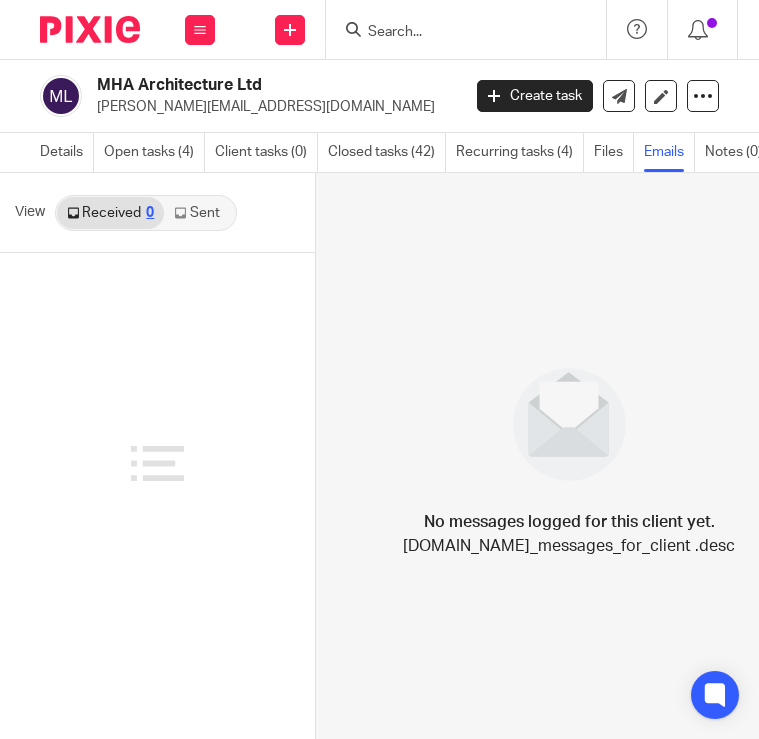 scroll, scrollTop: 0, scrollLeft: 0, axis: both 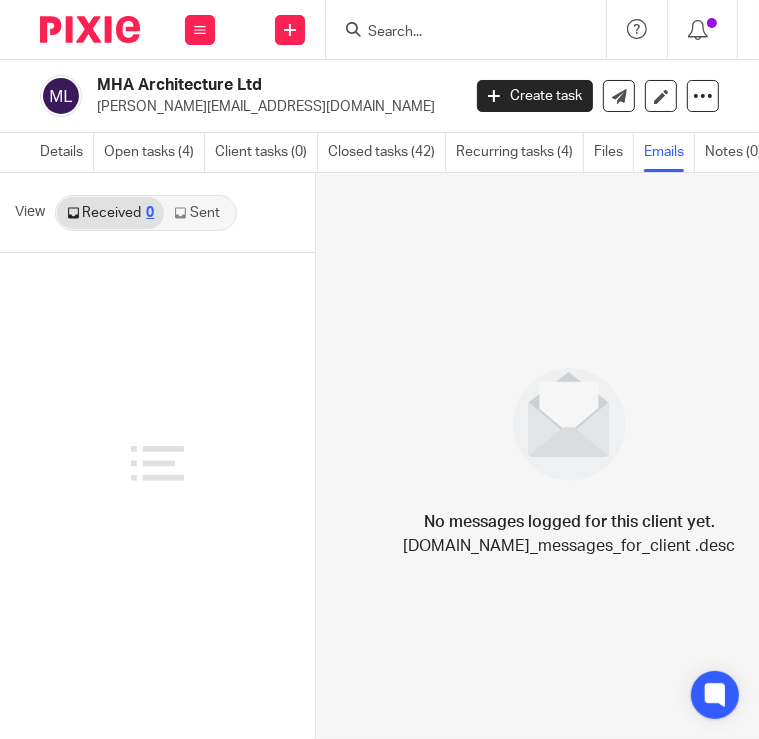click on "Sent" at bounding box center (199, 213) 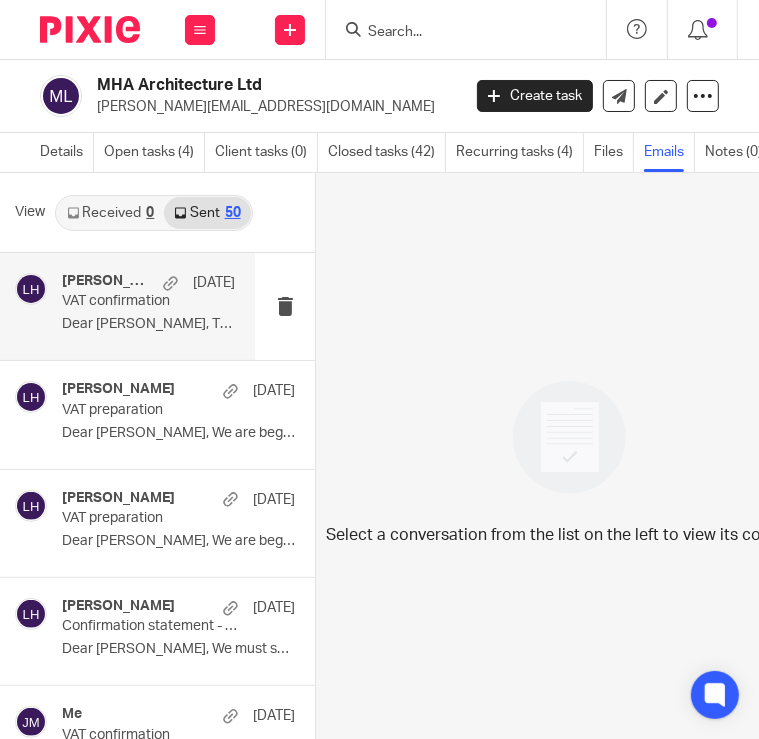 click on "Dear Paul,     The vat return has now been..." at bounding box center [148, 324] 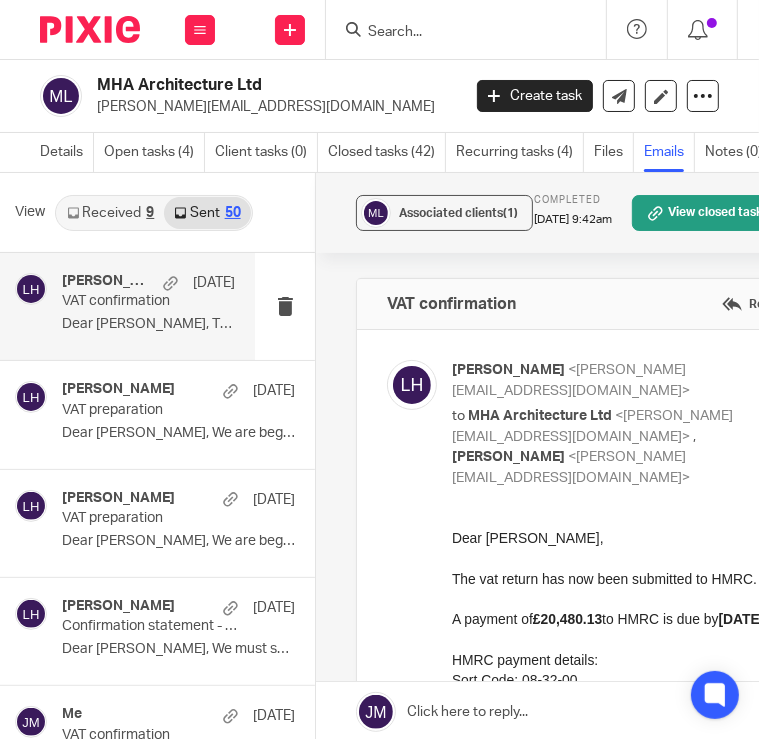 scroll, scrollTop: 0, scrollLeft: 0, axis: both 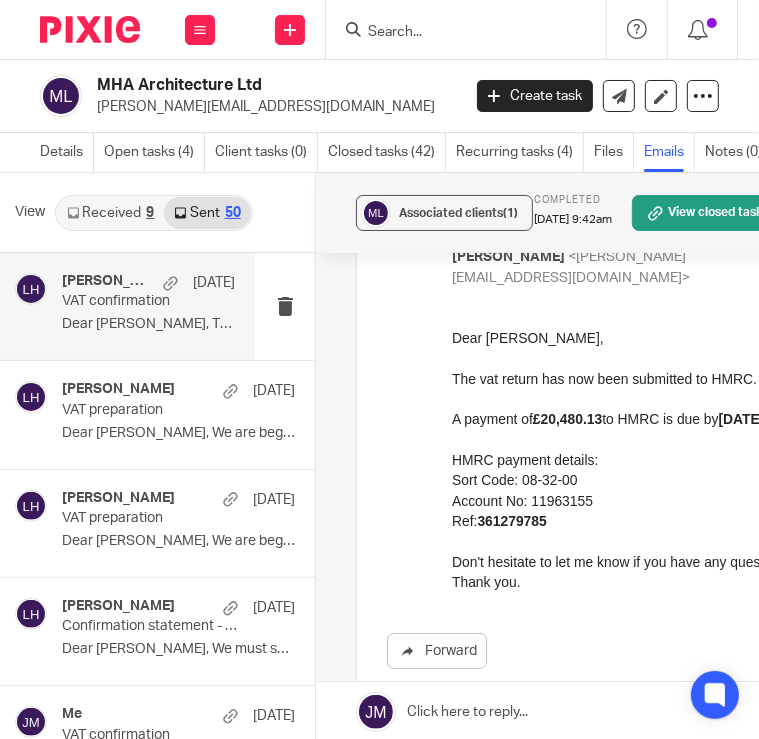 click on "Don't hesitate to let me know if you have any questions." at bounding box center (665, 562) 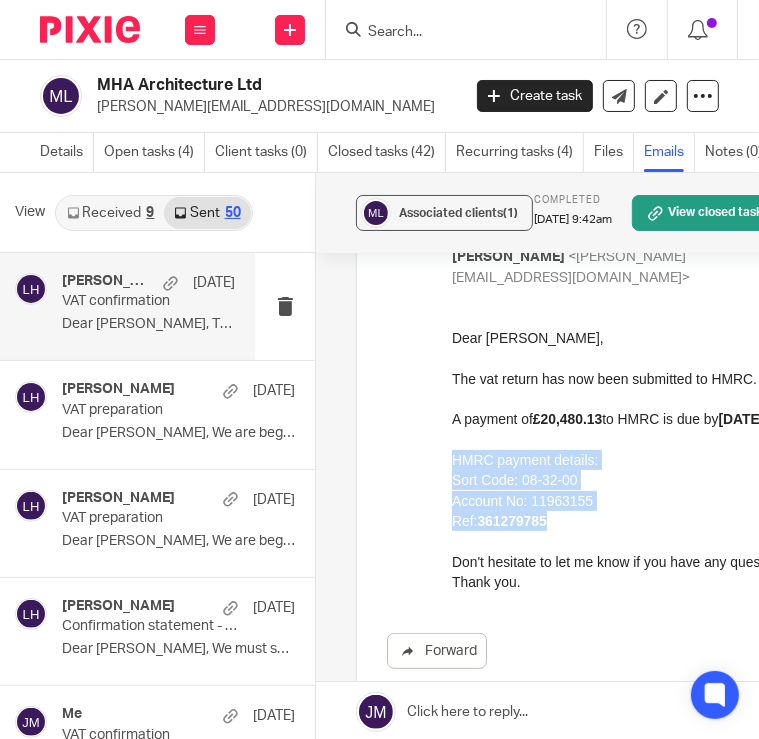 drag, startPoint x: 563, startPoint y: 520, endPoint x: 452, endPoint y: 466, distance: 123.43824 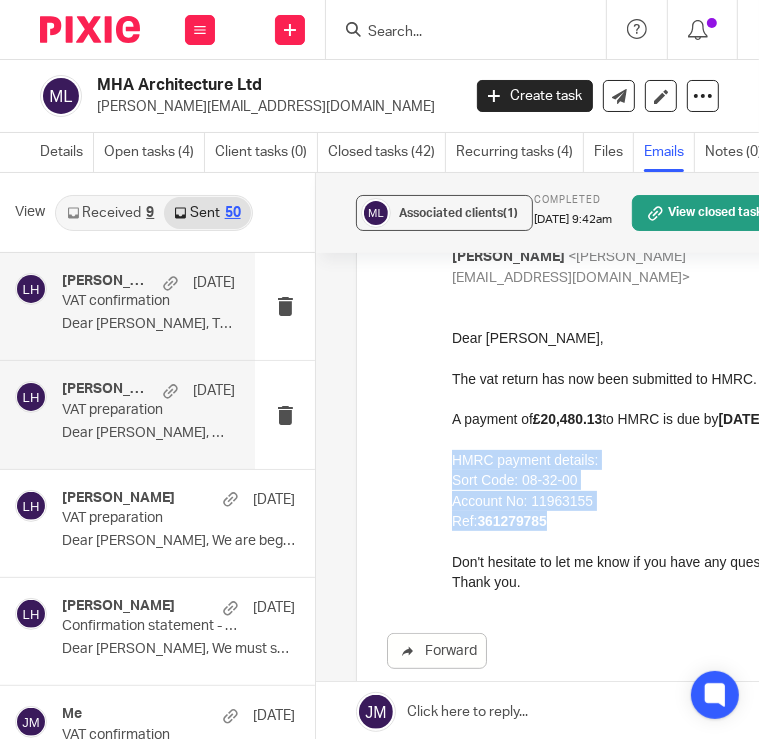 copy on "HMRC payment details: Sort Code: 08-32-00 Account No: 11963155 Ref:  361279785" 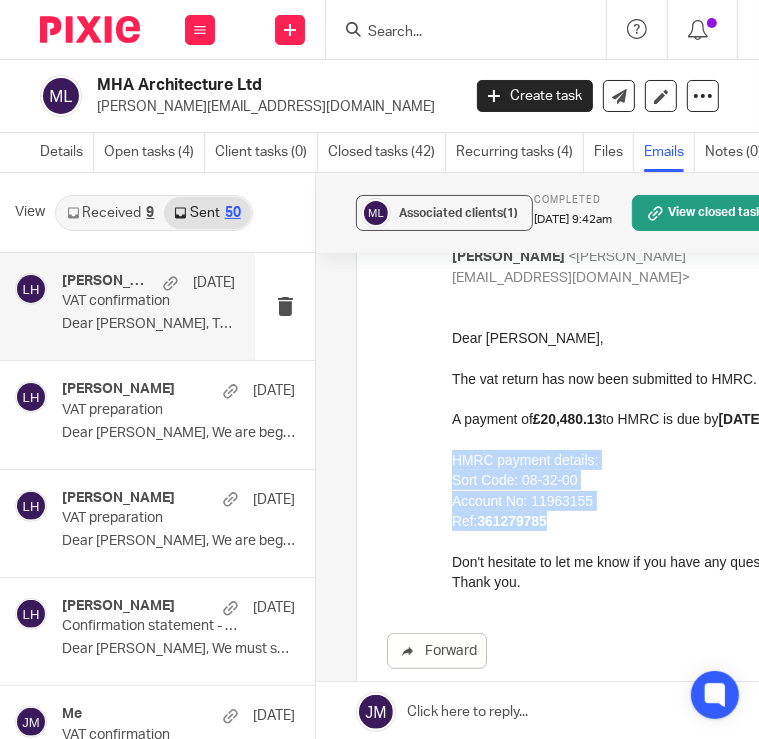 click at bounding box center (665, 542) 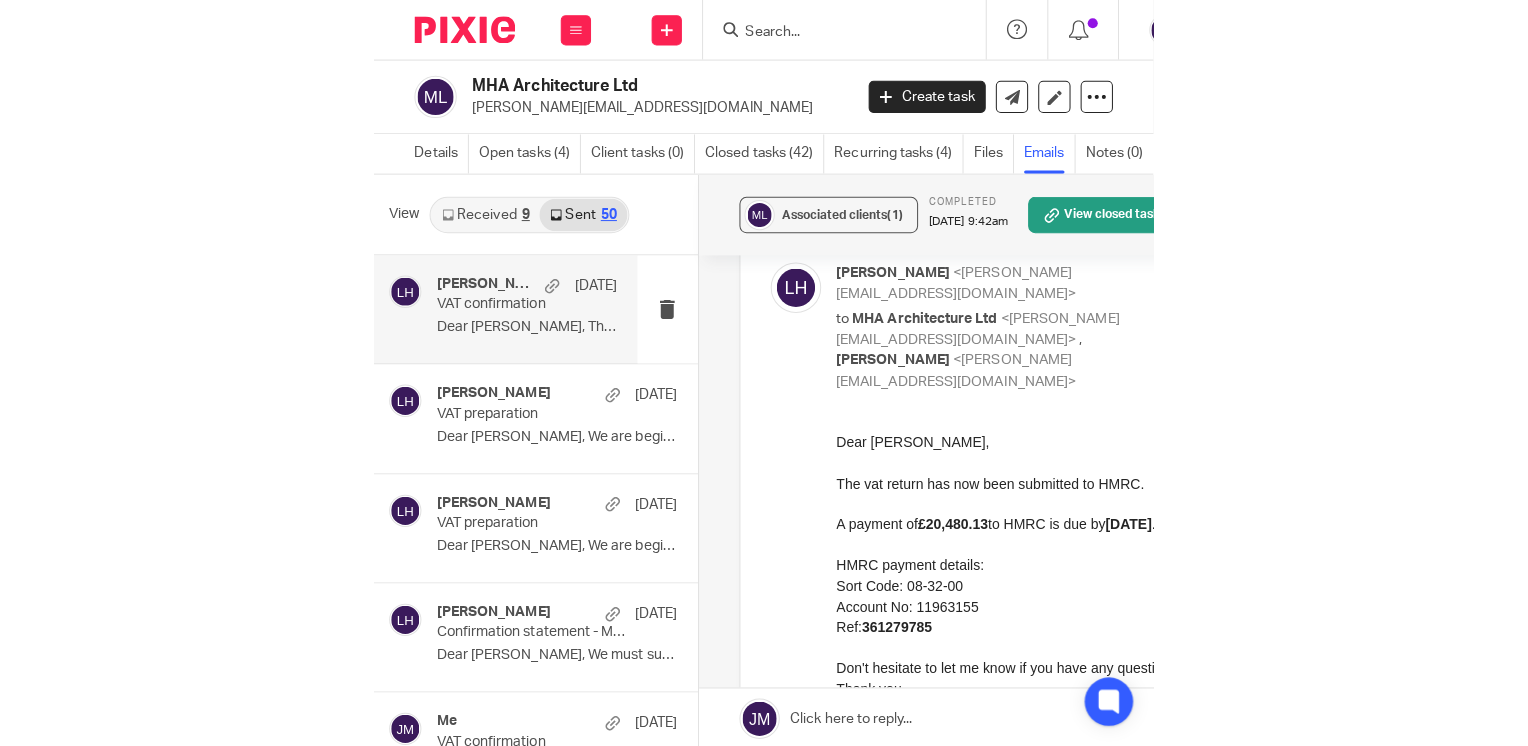 scroll, scrollTop: 100, scrollLeft: 0, axis: vertical 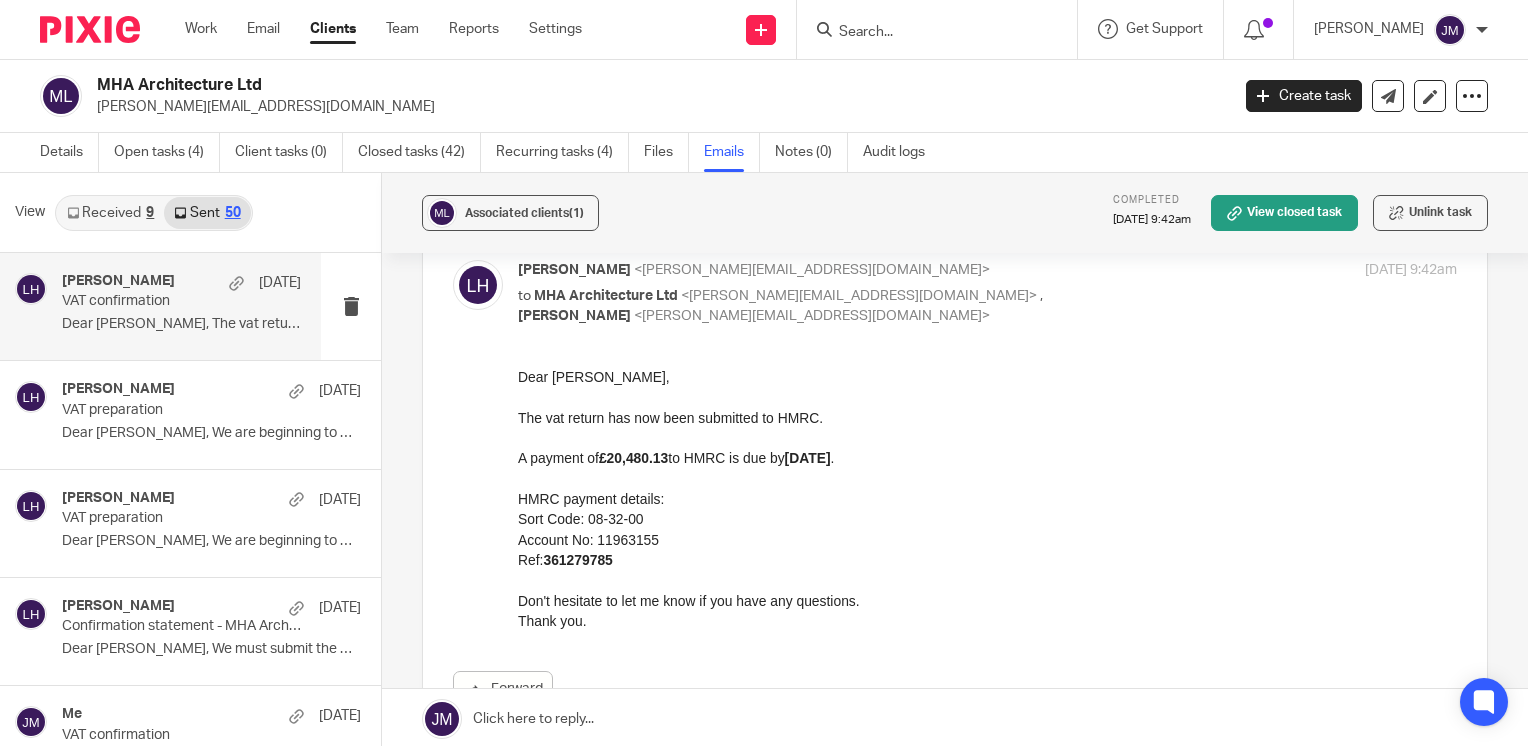 click at bounding box center (927, 33) 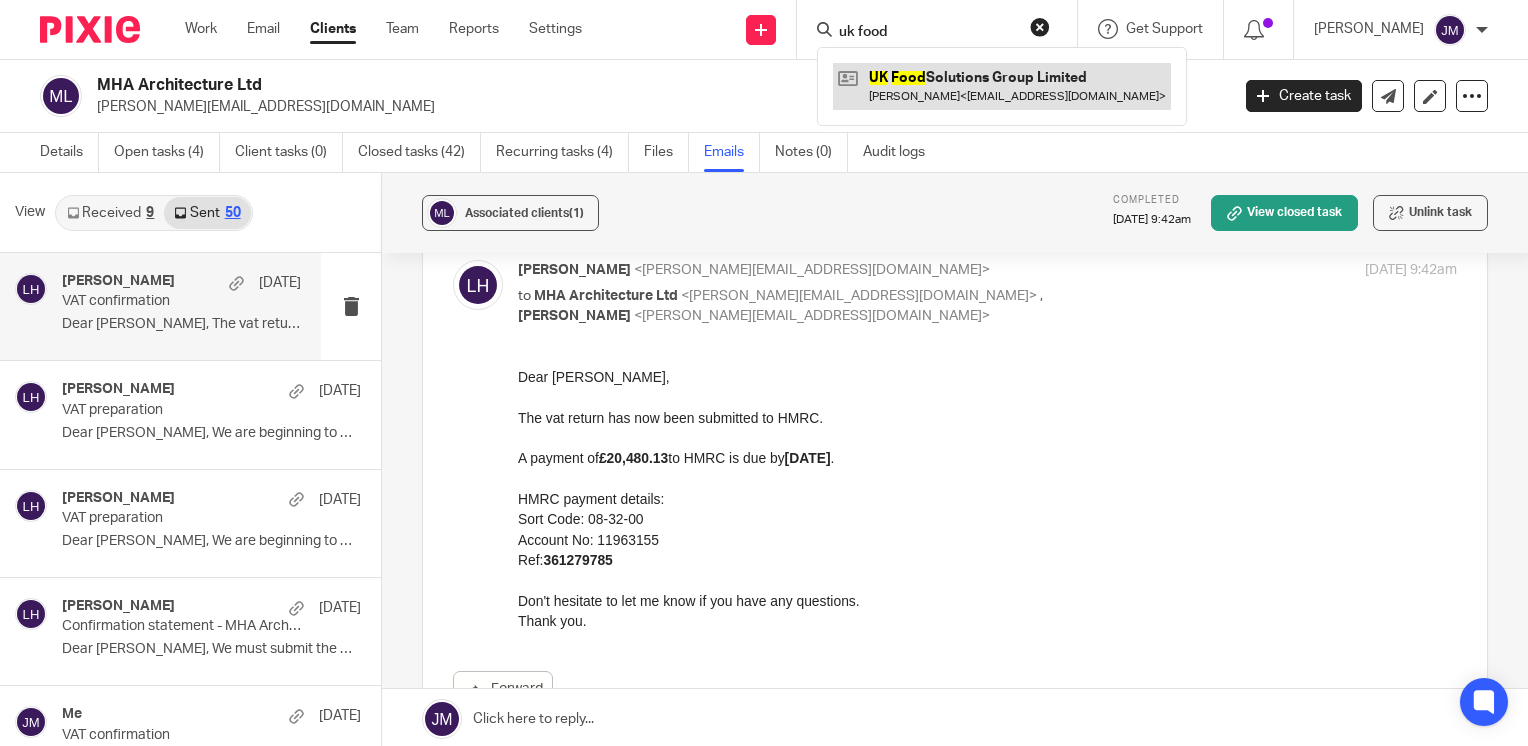 type on "uk food" 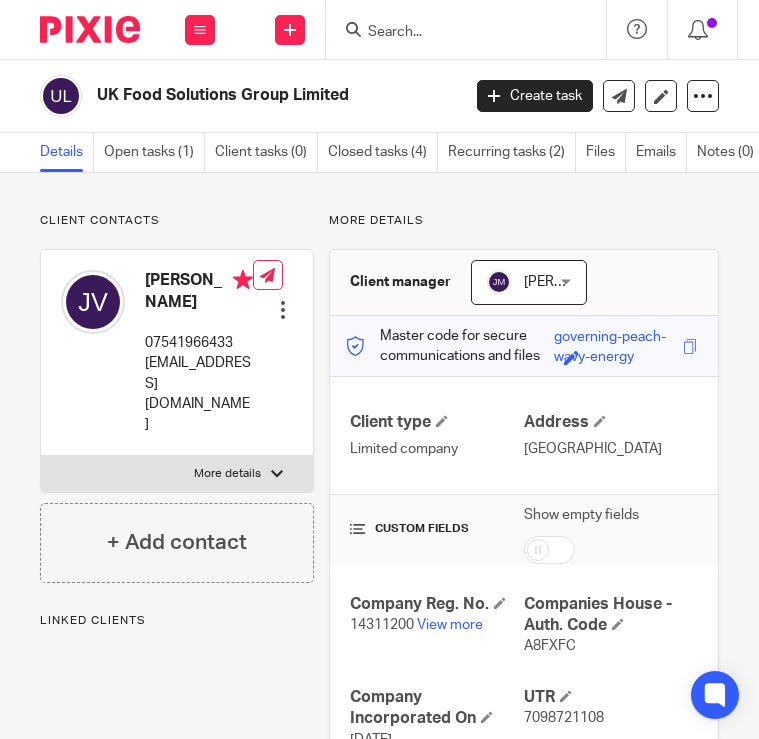 scroll, scrollTop: 0, scrollLeft: 0, axis: both 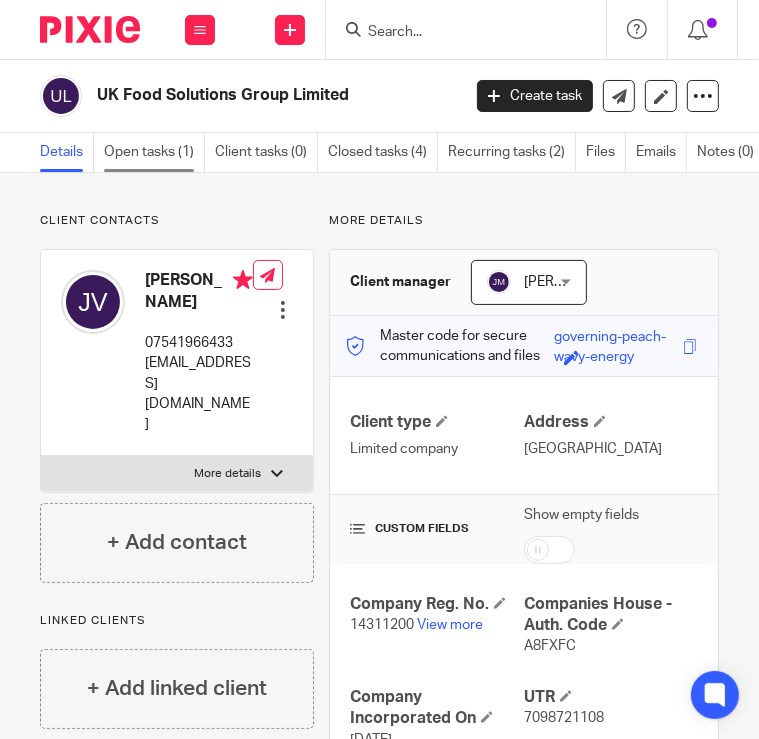 click on "Open tasks (1)" at bounding box center [154, 152] 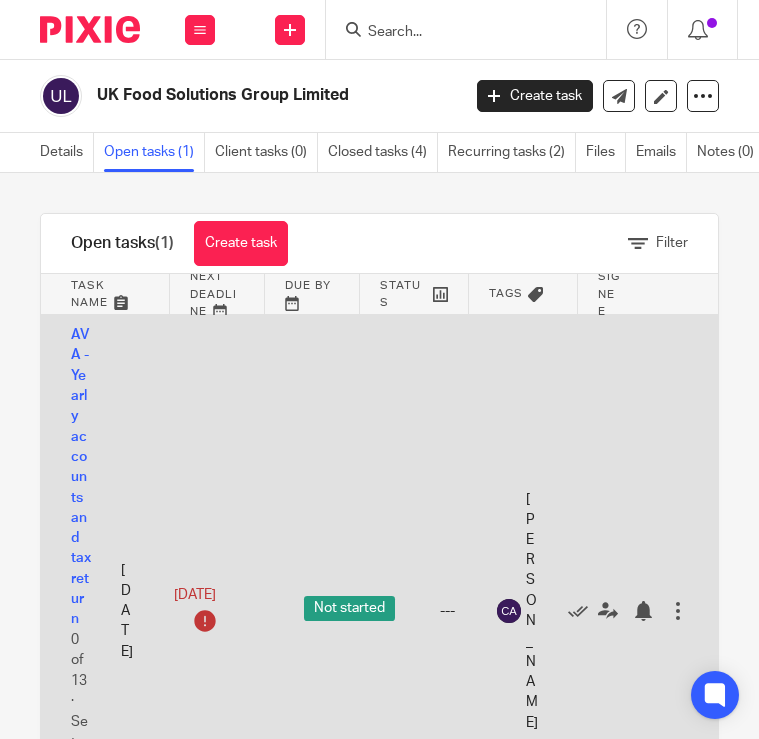 scroll, scrollTop: 0, scrollLeft: 0, axis: both 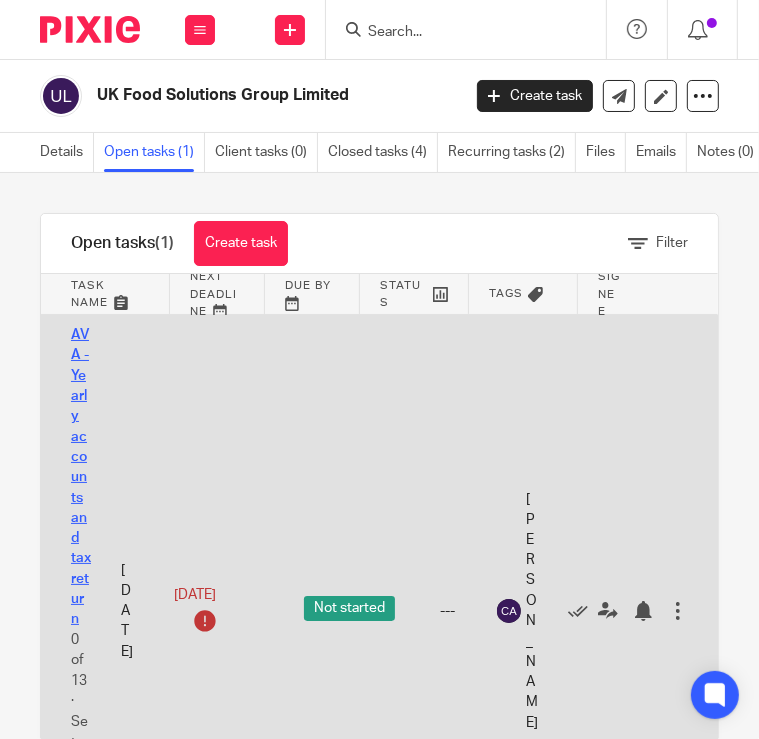 click on "AVA - Yearly accounts and tax return" at bounding box center [81, 477] 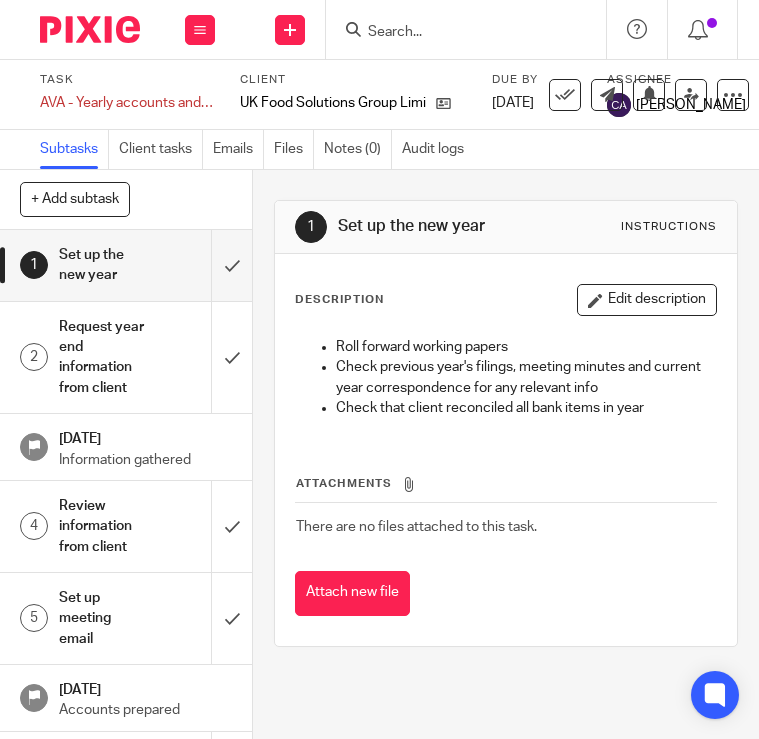 scroll, scrollTop: 0, scrollLeft: 0, axis: both 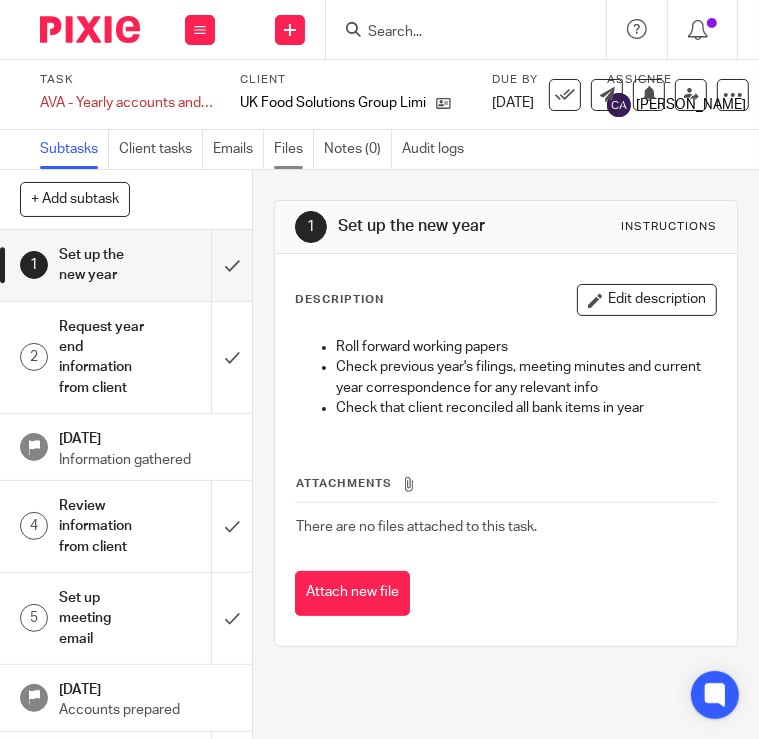 click on "Files" at bounding box center (294, 149) 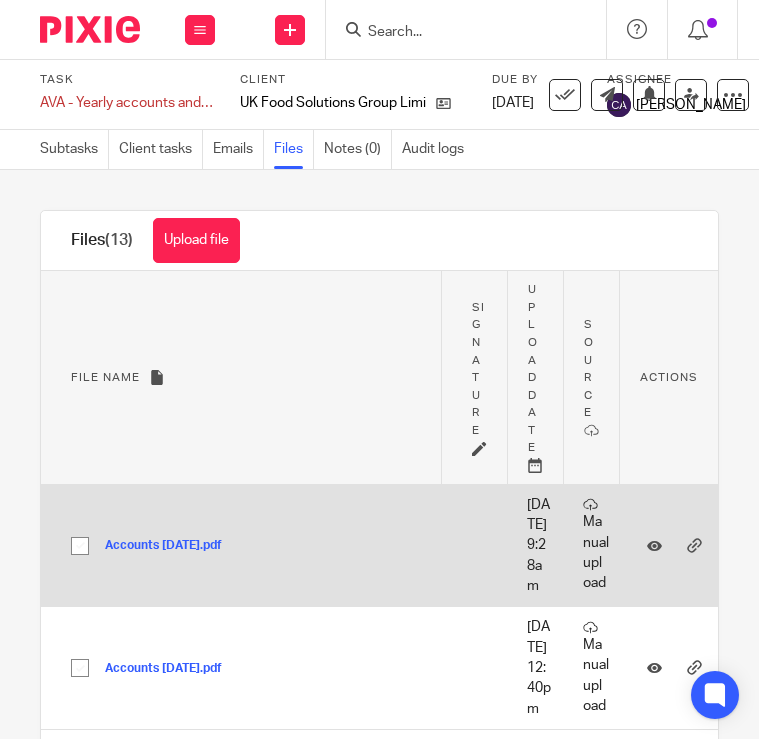 scroll, scrollTop: 0, scrollLeft: 0, axis: both 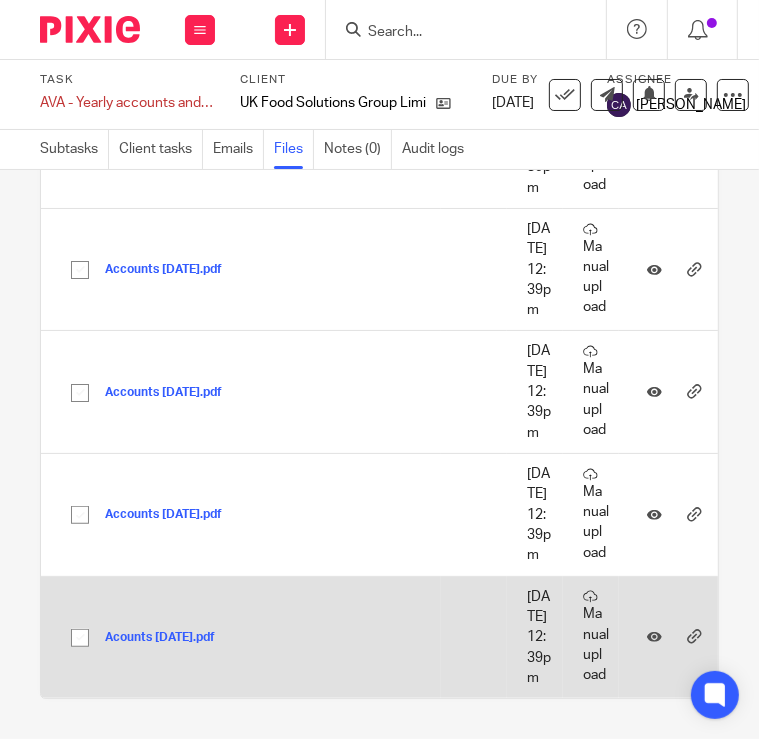 click on "Acounts [DATE].pdf" at bounding box center (167, 638) 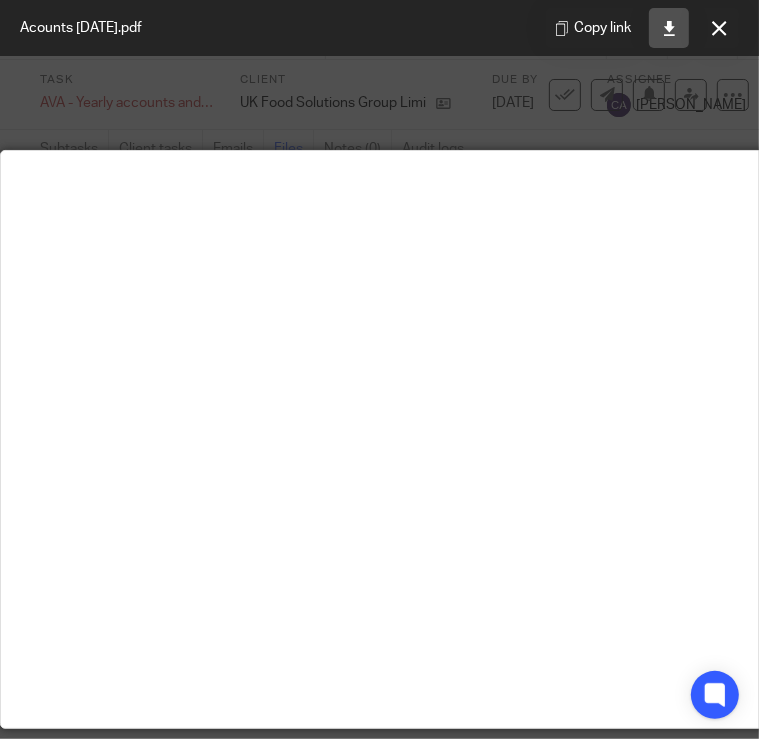 click at bounding box center [669, 28] 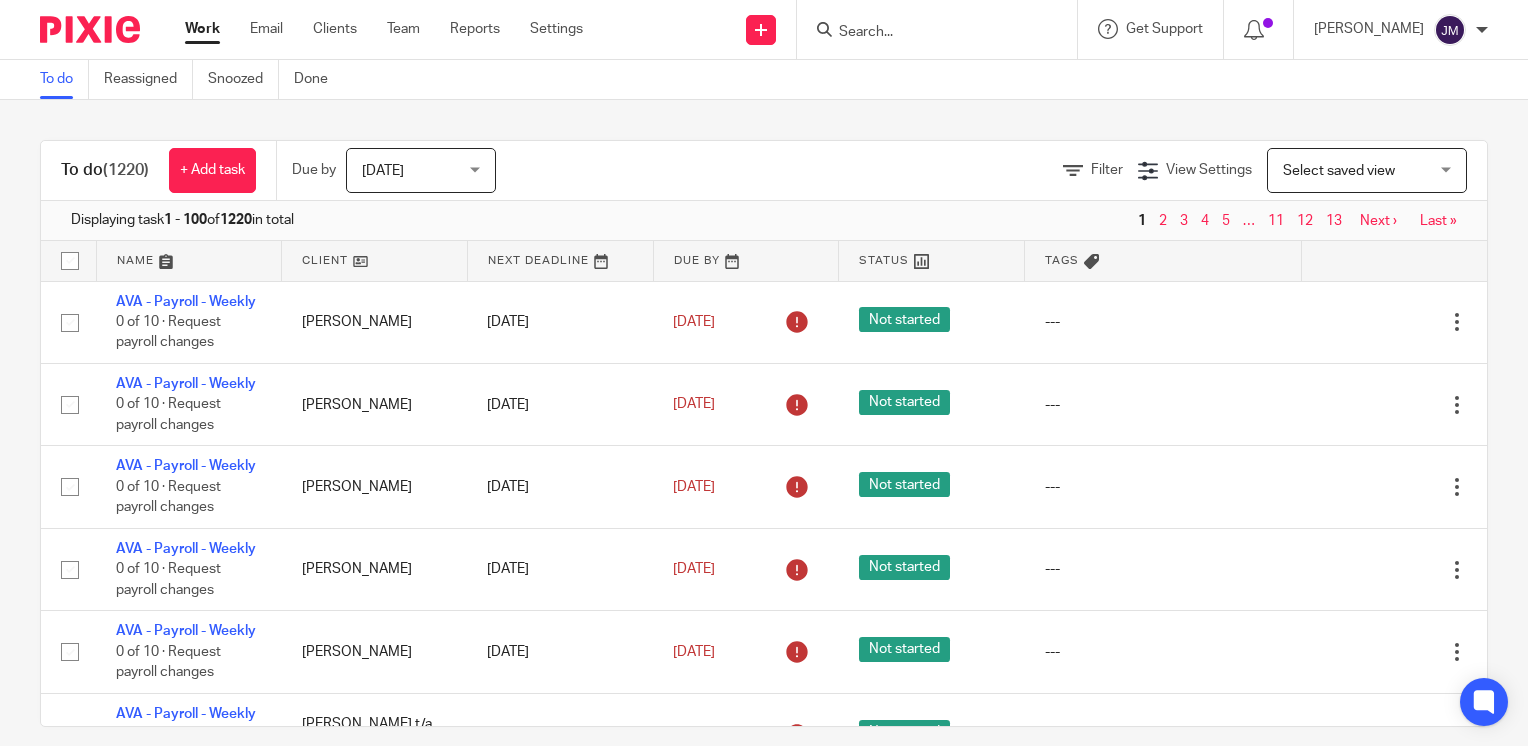 scroll, scrollTop: 0, scrollLeft: 0, axis: both 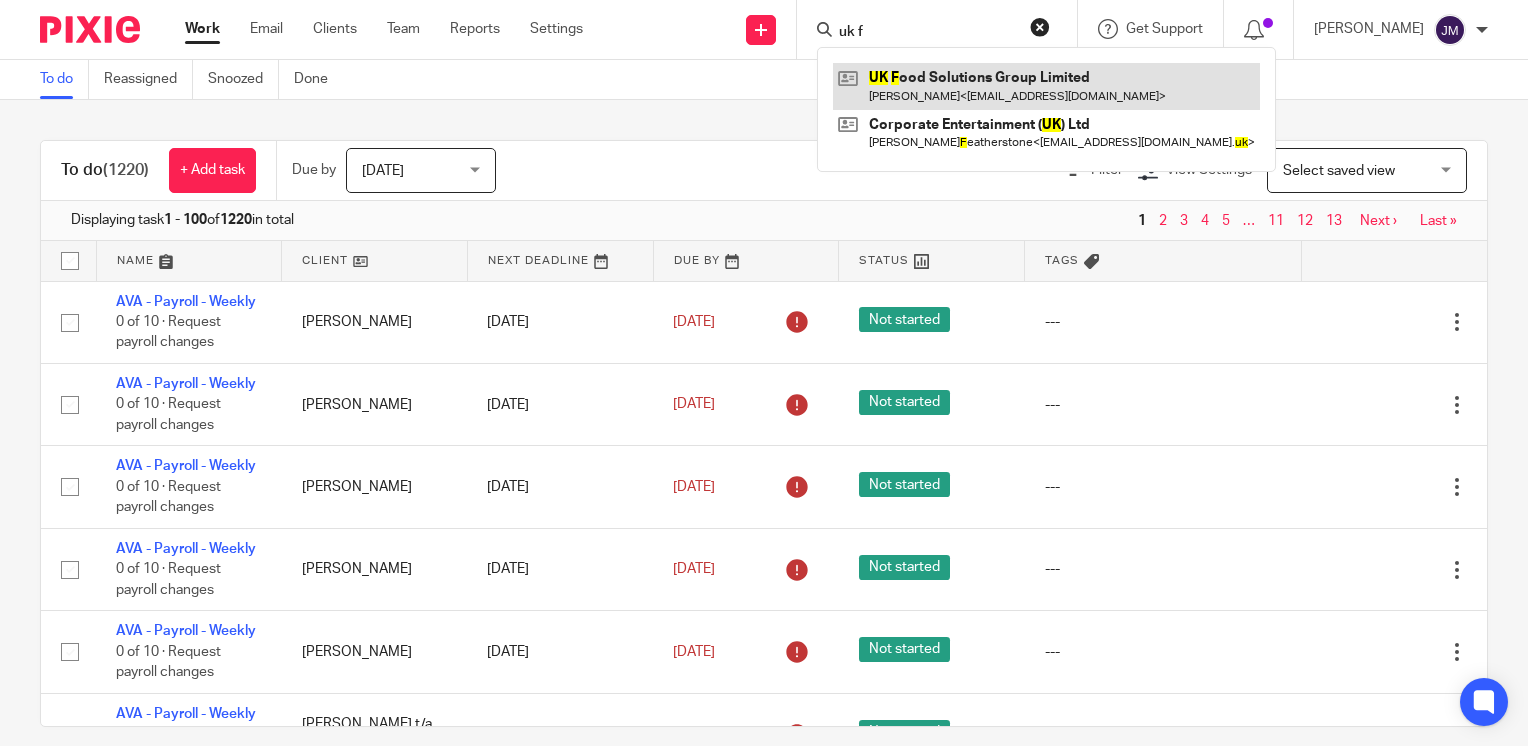 type on "uk f" 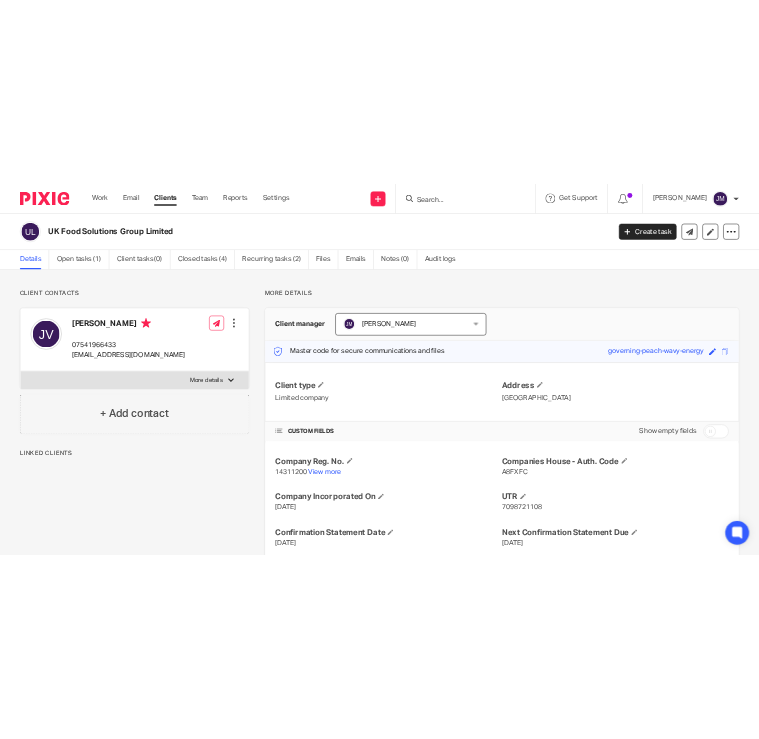 scroll, scrollTop: 0, scrollLeft: 0, axis: both 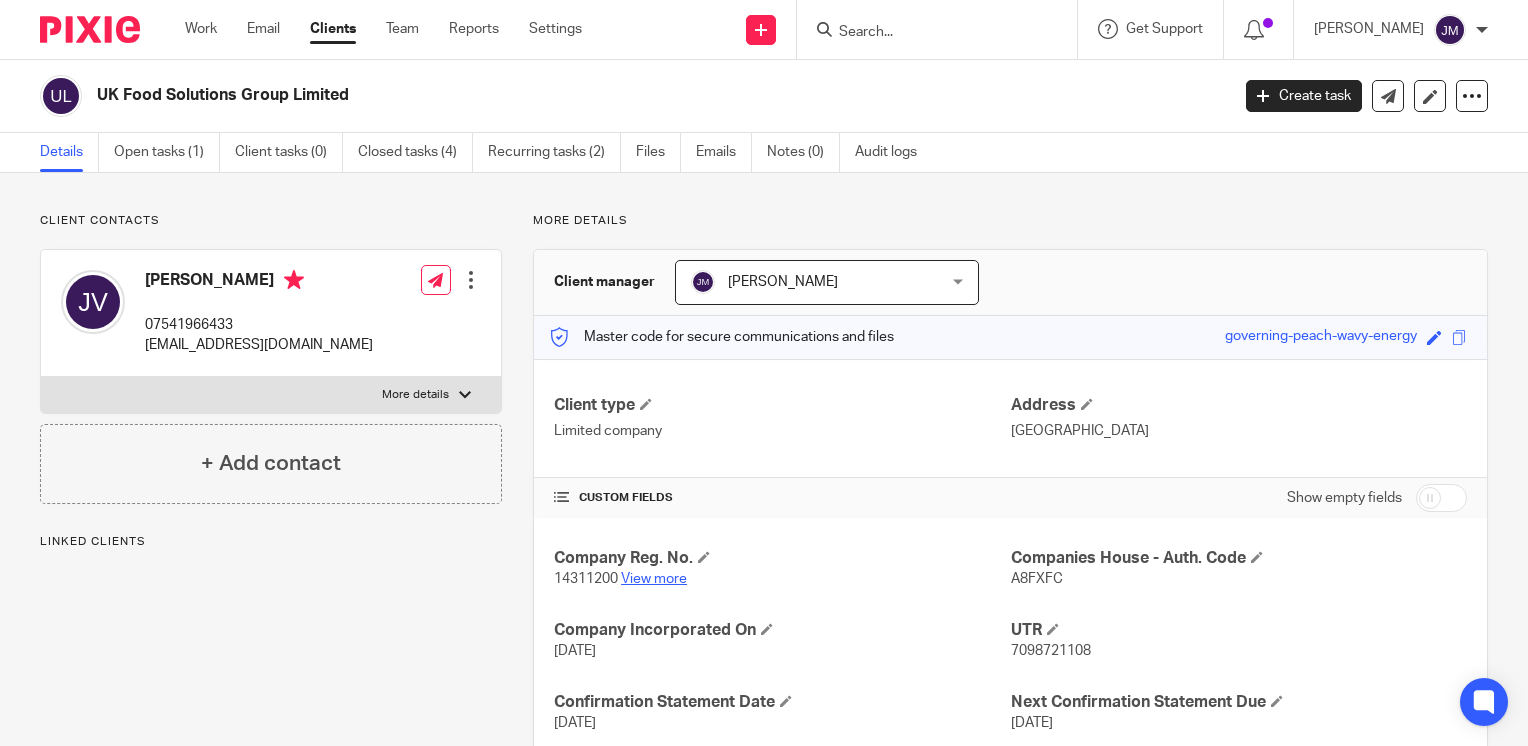 click on "View more" at bounding box center [654, 579] 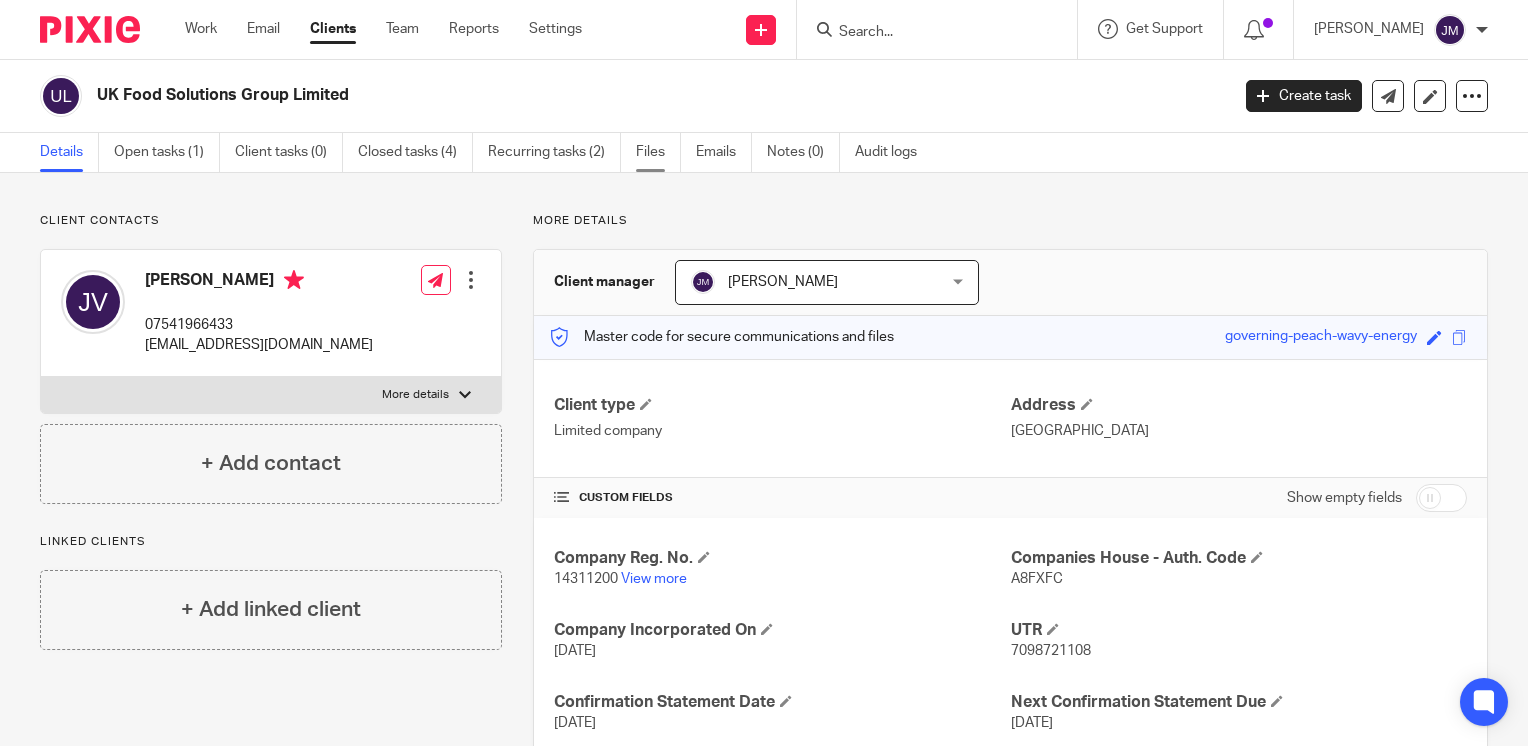 click on "Files" at bounding box center [658, 152] 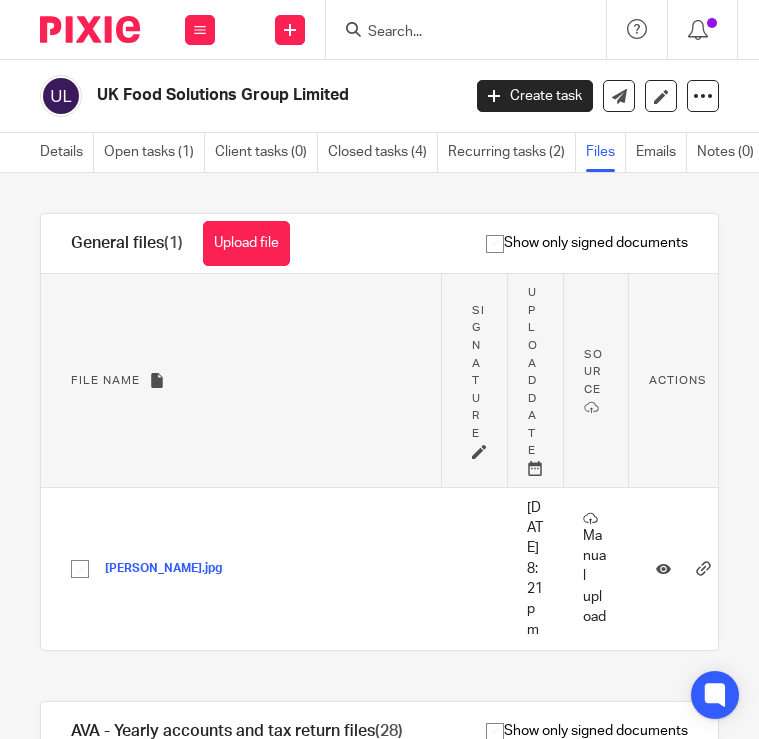 scroll, scrollTop: 0, scrollLeft: 0, axis: both 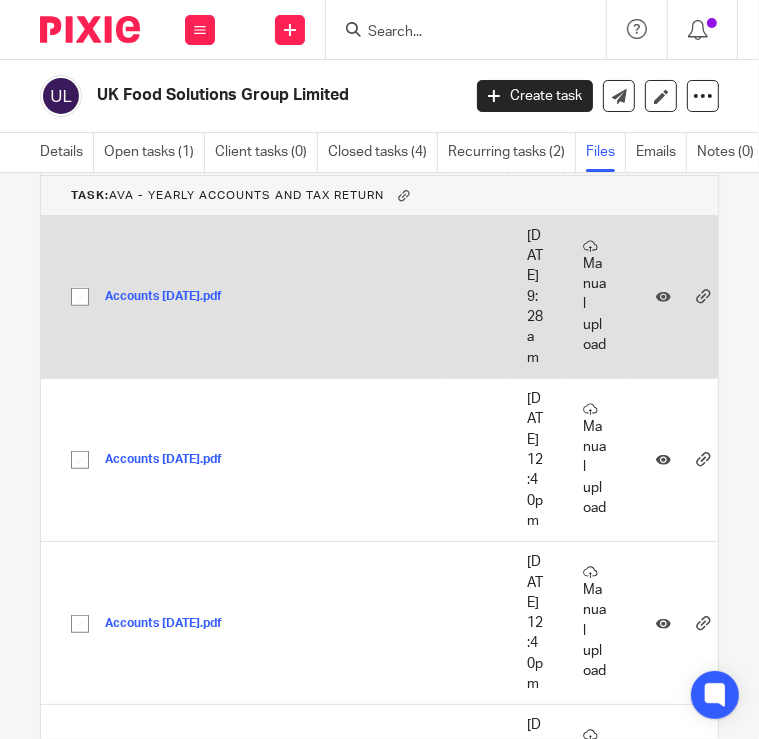 click on "Accounts [DATE].pdf" at bounding box center [171, 297] 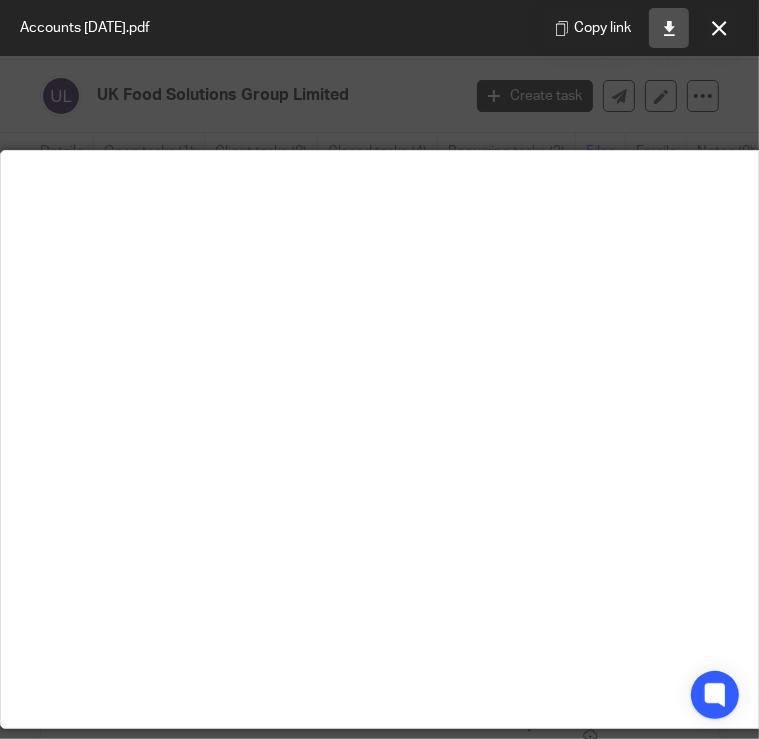 click at bounding box center (669, 28) 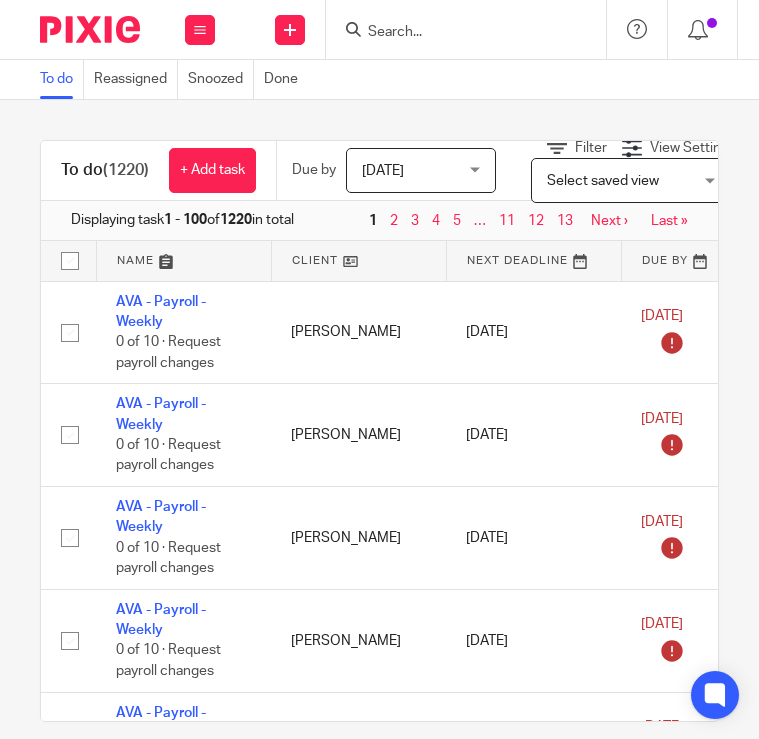 scroll, scrollTop: 0, scrollLeft: 0, axis: both 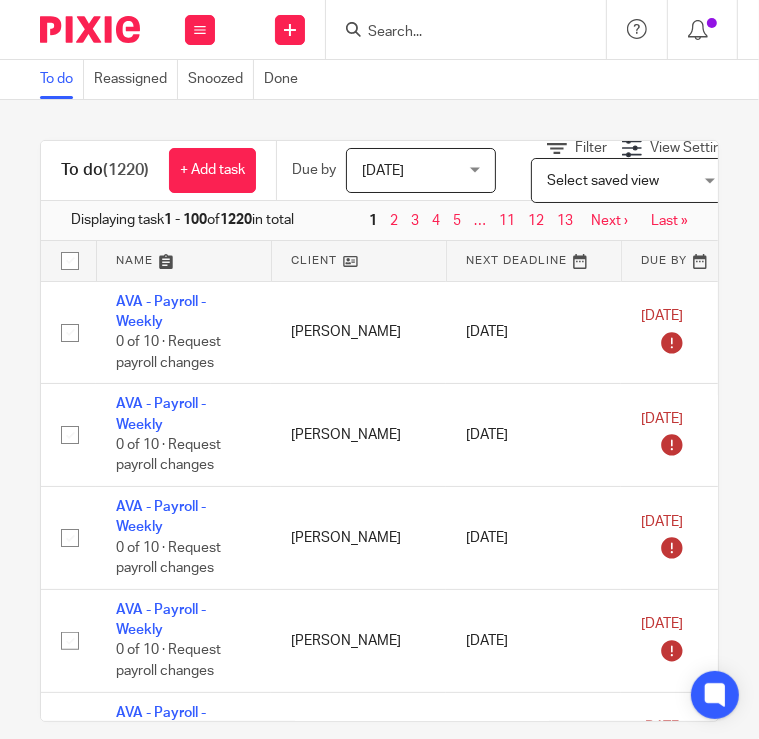 click at bounding box center [456, 33] 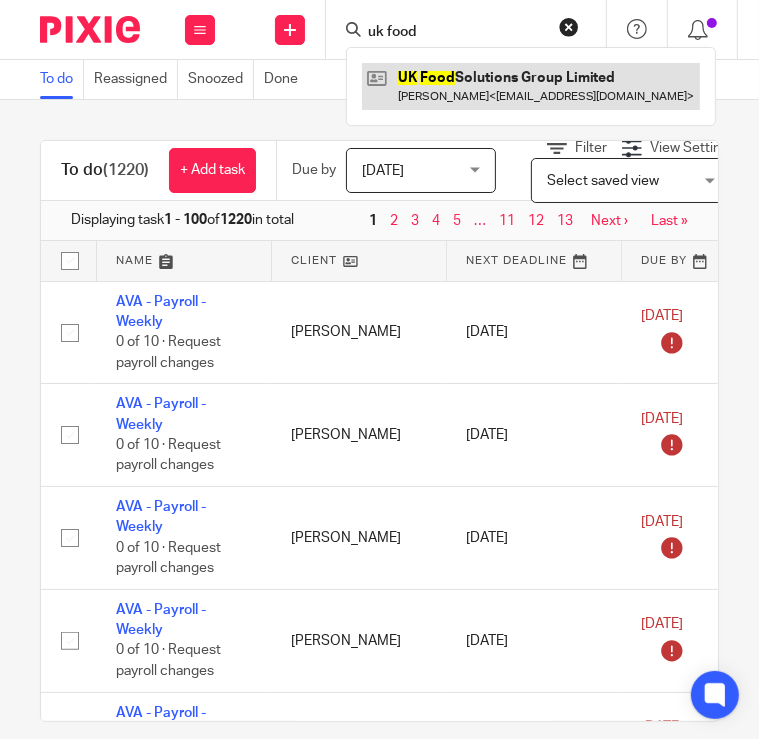 type on "uk food" 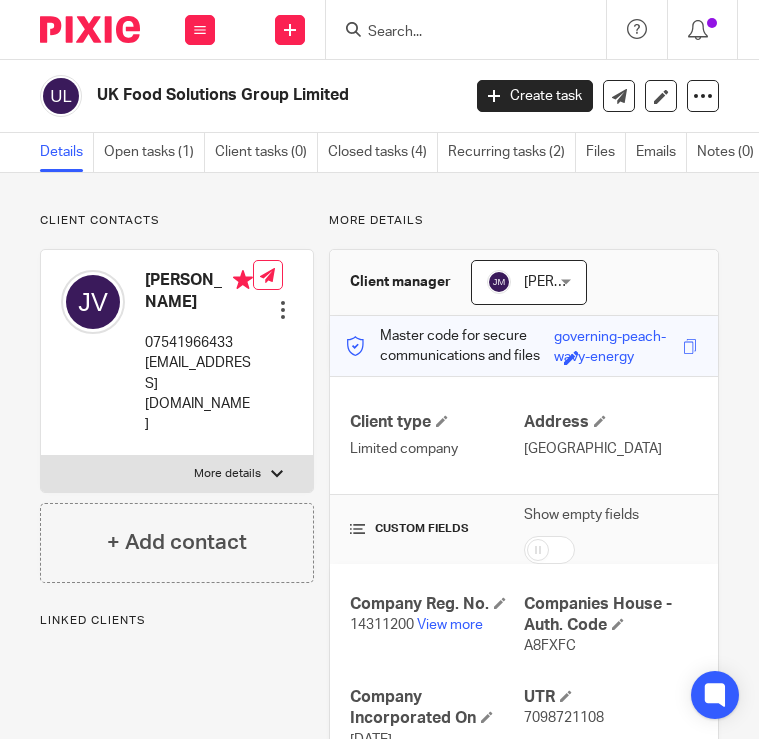 scroll, scrollTop: 0, scrollLeft: 0, axis: both 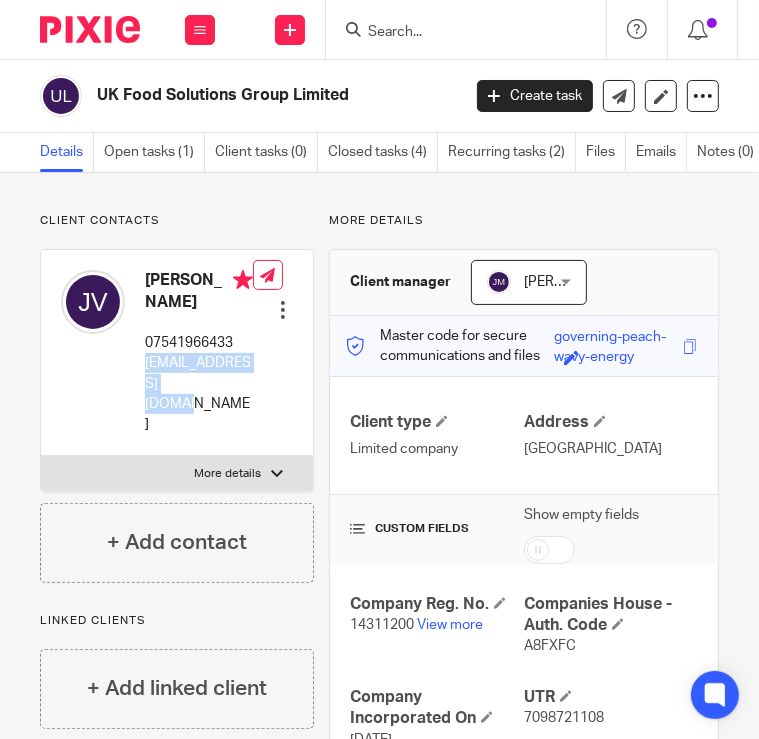 drag, startPoint x: 216, startPoint y: 384, endPoint x: 143, endPoint y: 363, distance: 75.96052 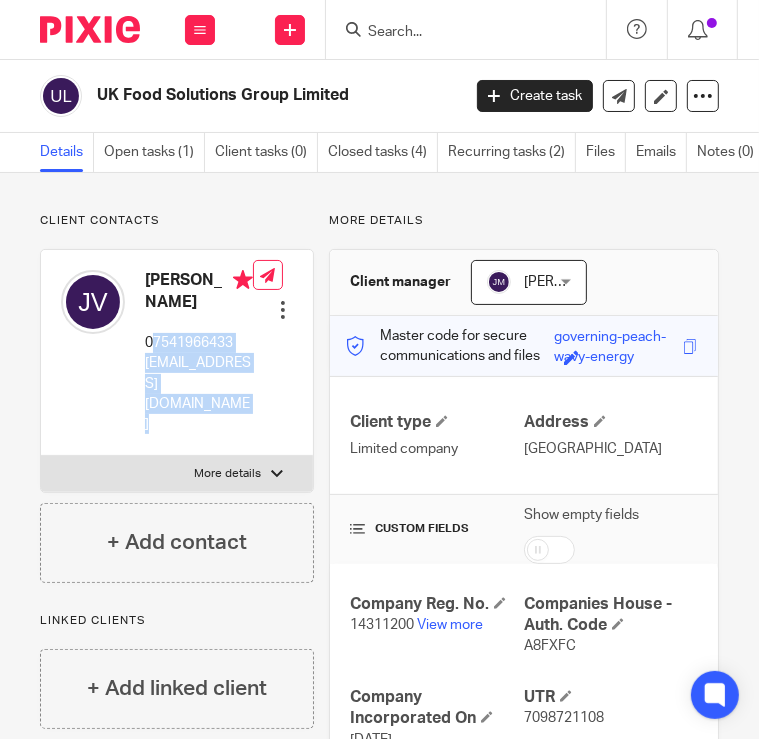 drag, startPoint x: 244, startPoint y: 337, endPoint x: 154, endPoint y: 335, distance: 90.02222 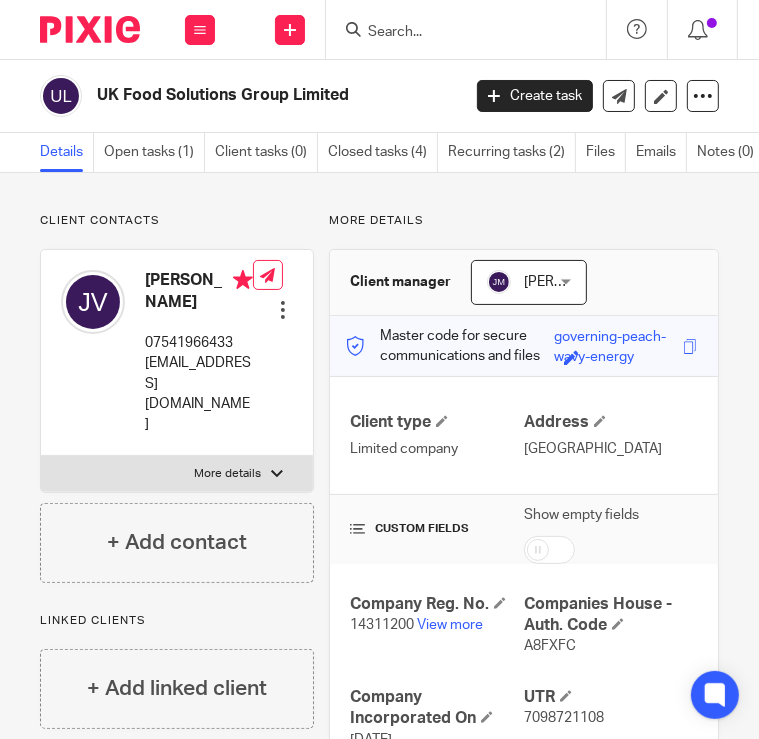 click on "07541966433" at bounding box center [199, 343] 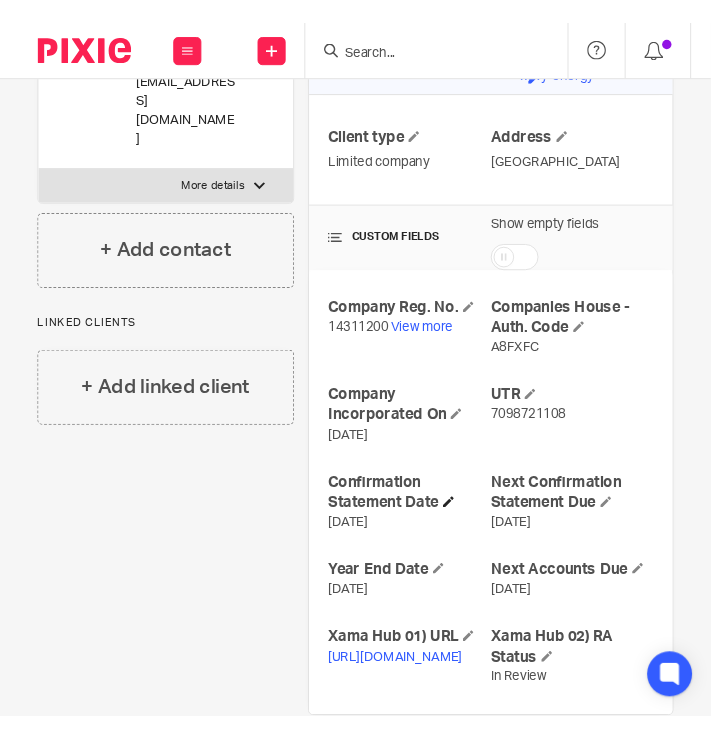 scroll, scrollTop: 378, scrollLeft: 0, axis: vertical 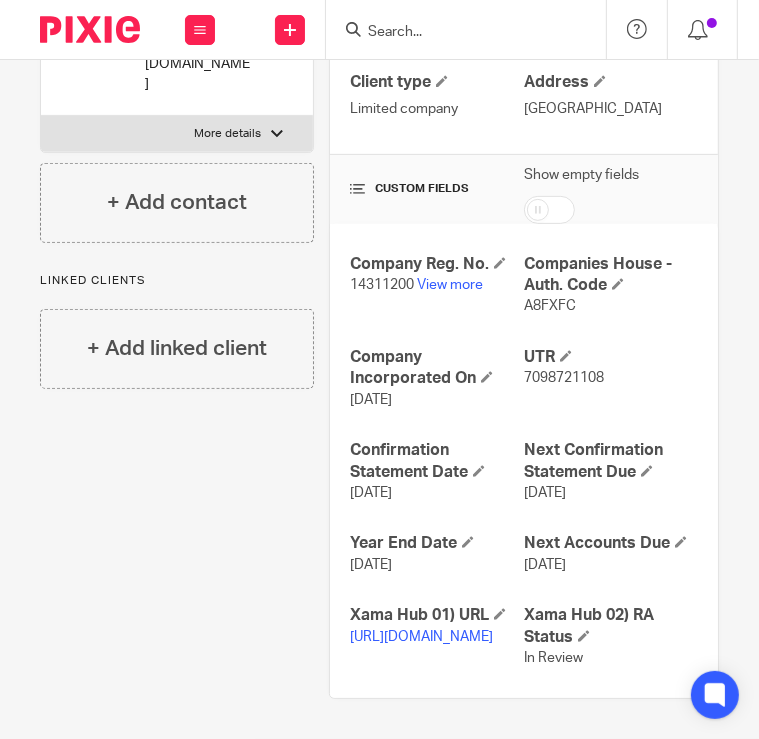 click on "7098721108" at bounding box center [564, 378] 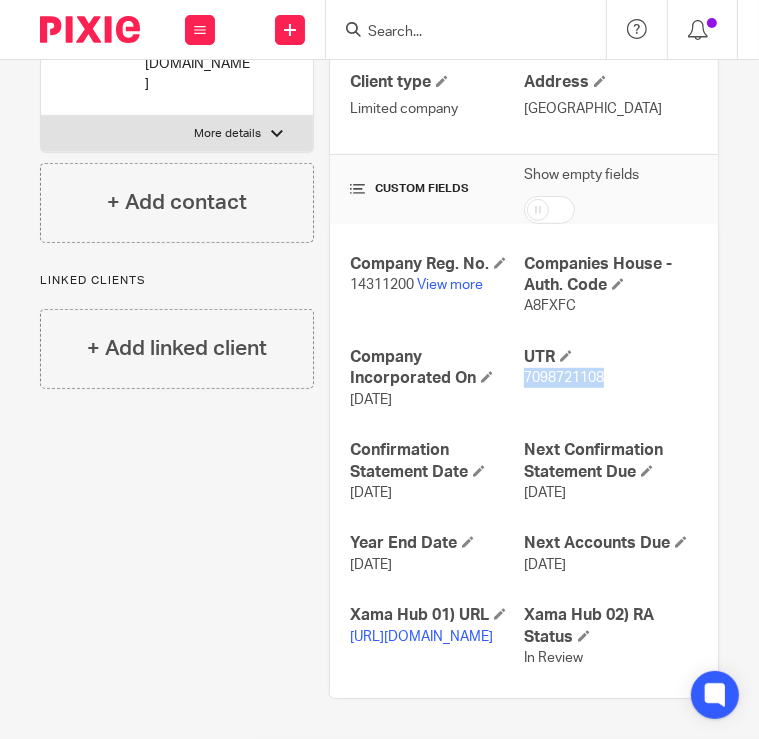 copy on "7098721108" 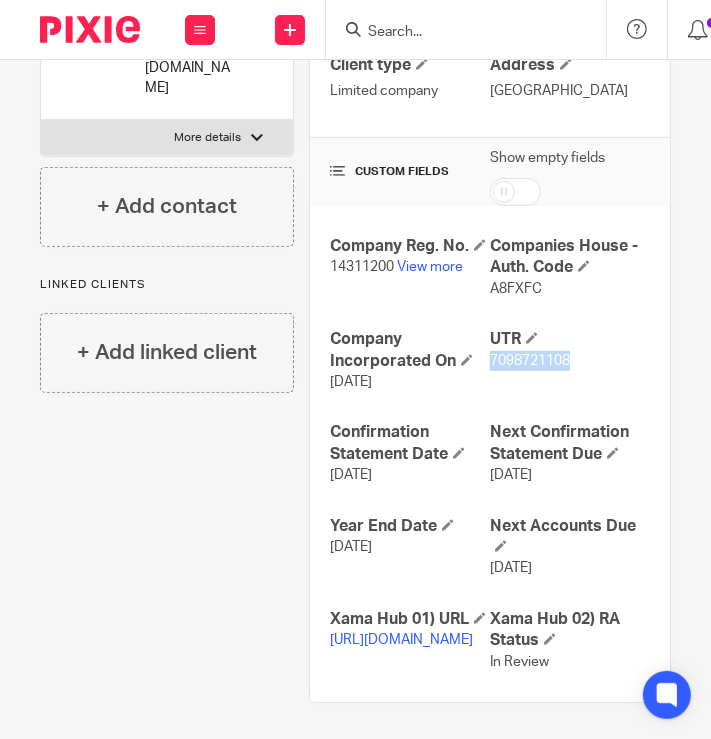 scroll, scrollTop: 0, scrollLeft: 0, axis: both 